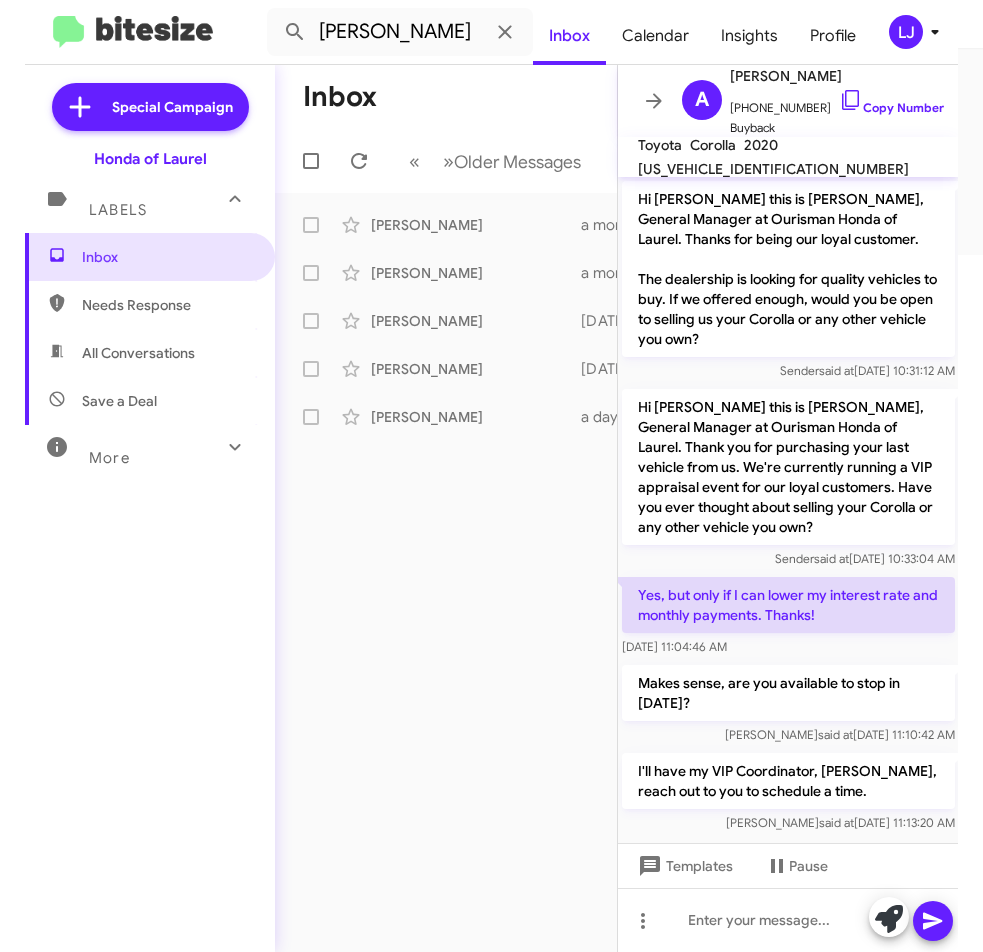 scroll, scrollTop: 0, scrollLeft: 0, axis: both 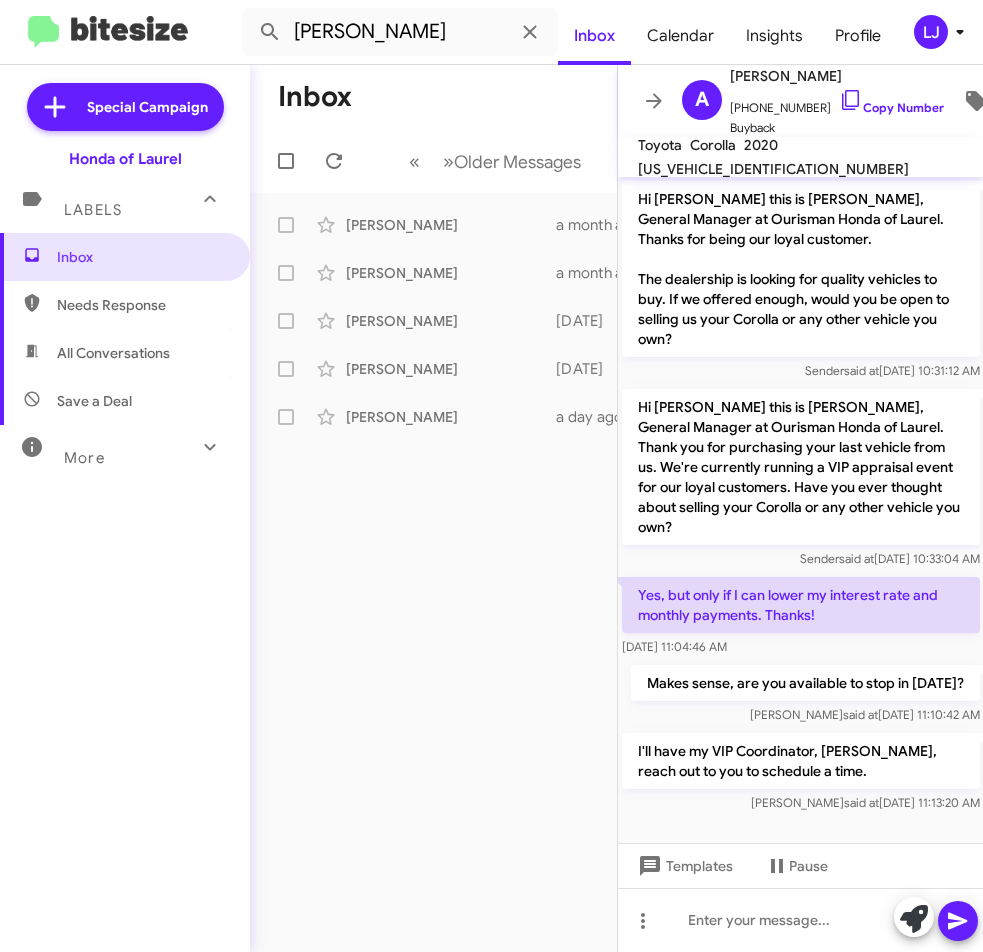 click on "Inbox   « Previous » Next   Older Messages   Valencia Grooms  Hi Valencia, it's Robert Chen at Ourisman Honda of Laurel. I just wanted to check back in.
I would love to make you a cash offer after a quick inspection on your vehicle. Would you be open to scheduling a VIP inspection this week or next?   a month ago    Jennifer Grooms  Hi Jennifer, it's Robert Chen at Ourisman Honda of Laurel. I just wanted to check back in.
I would love to make you a cash offer after a quick inspection on your vehicle. Would you be open to scheduling a VIP inspection this week or next?   a month ago    Mariela Romero Hernandez  Hello Mariela this is Robert Chen at Ourisman Honda of Laurel. We’re actively buying vehicles right now, is there any way you would be open to possibly selling us your Passport?   4 months ago    Mariela Bonilla Bautista  3 months ago    Ariela Grooms  I'll have my VIP Coordinator, Laura Joseph, reach out to you to schedule a time.   a day ago" 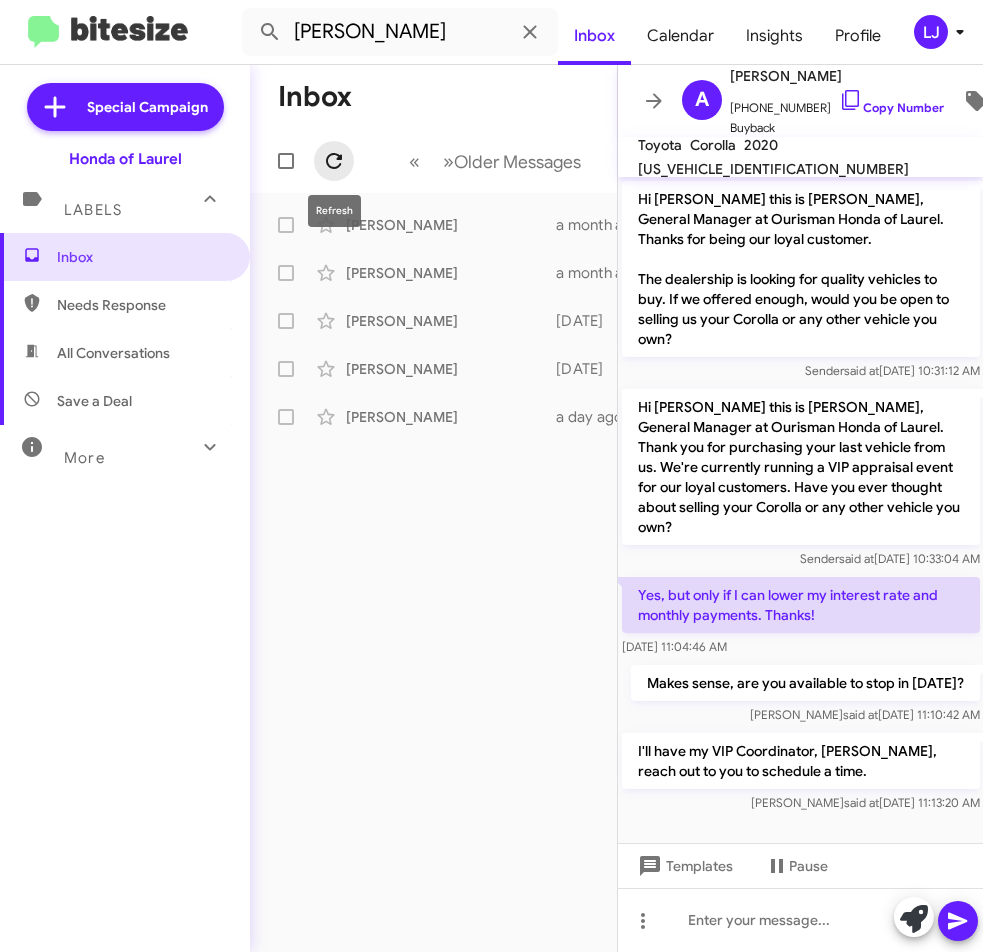 click 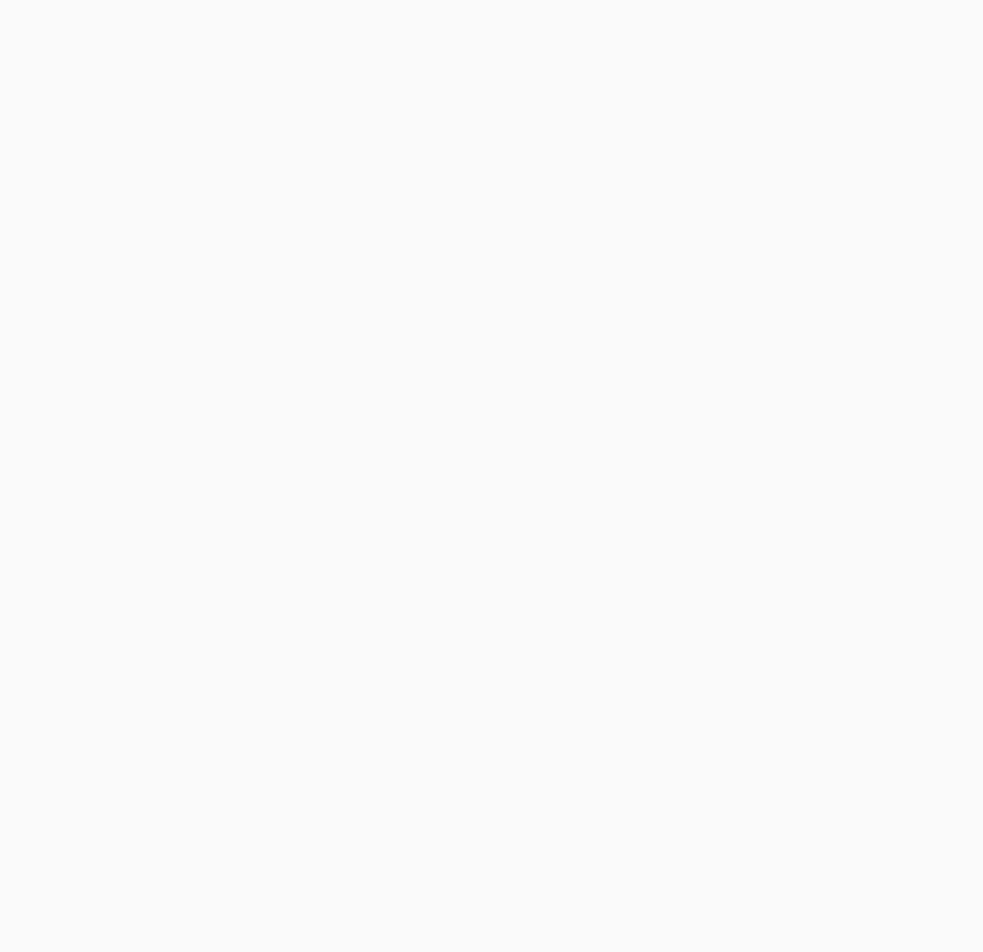 scroll, scrollTop: 0, scrollLeft: 0, axis: both 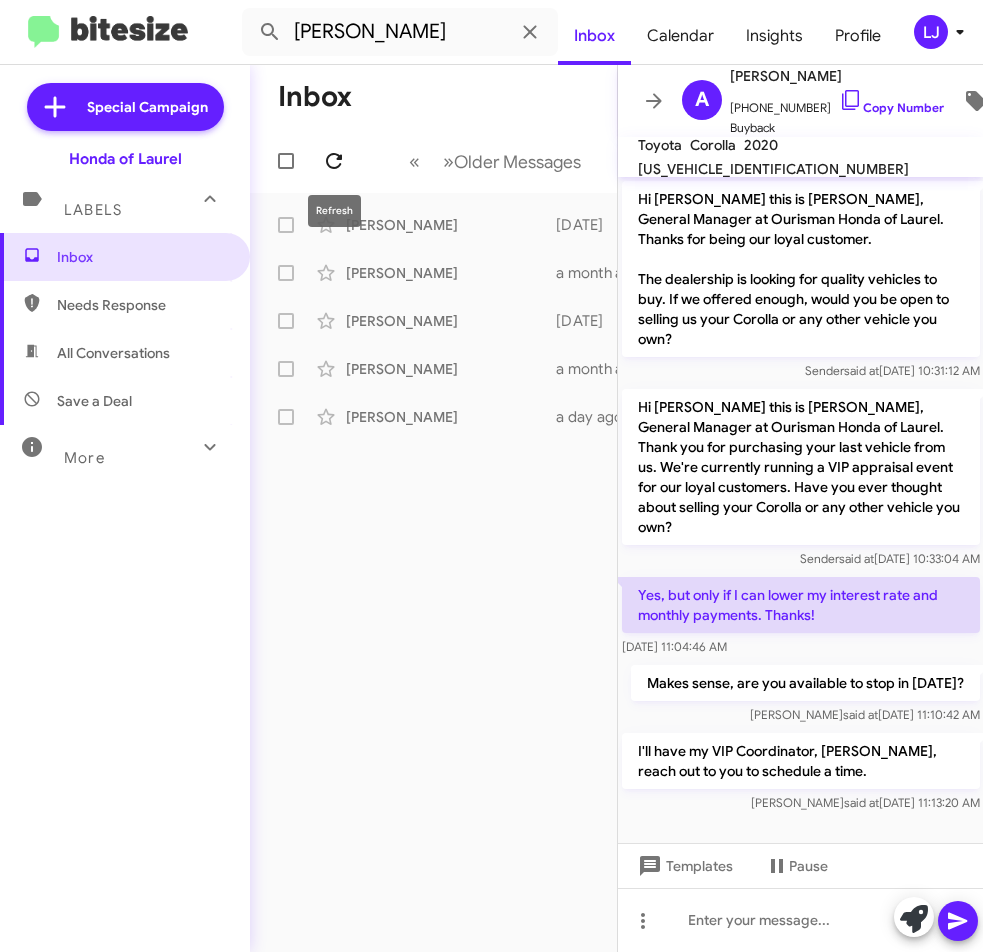 click 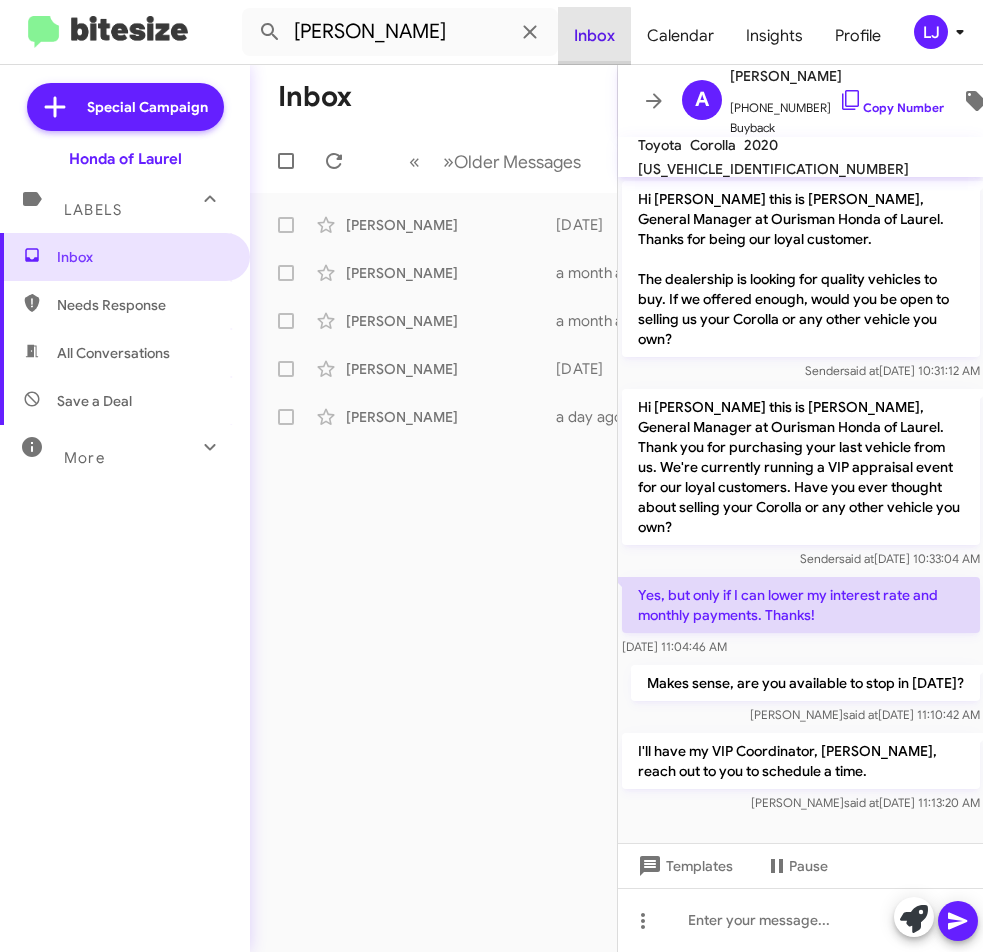 click on "Inbox" 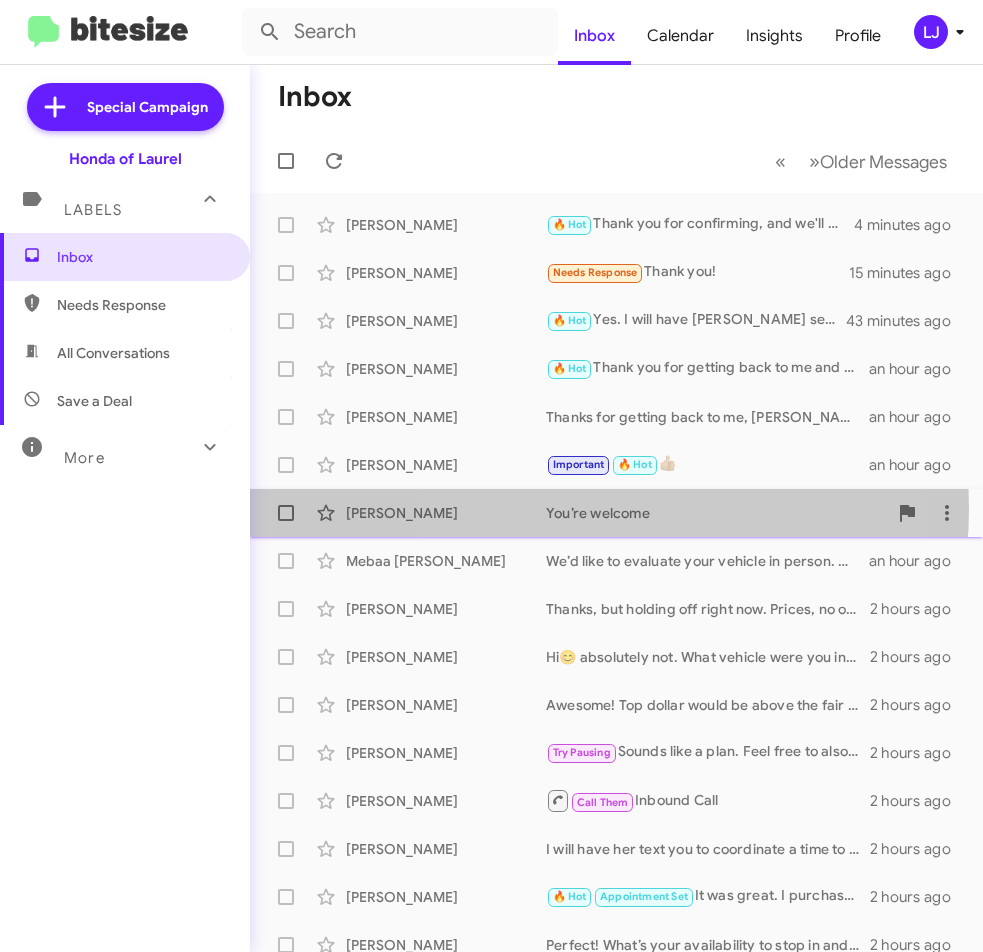 click on "You’re welcome" 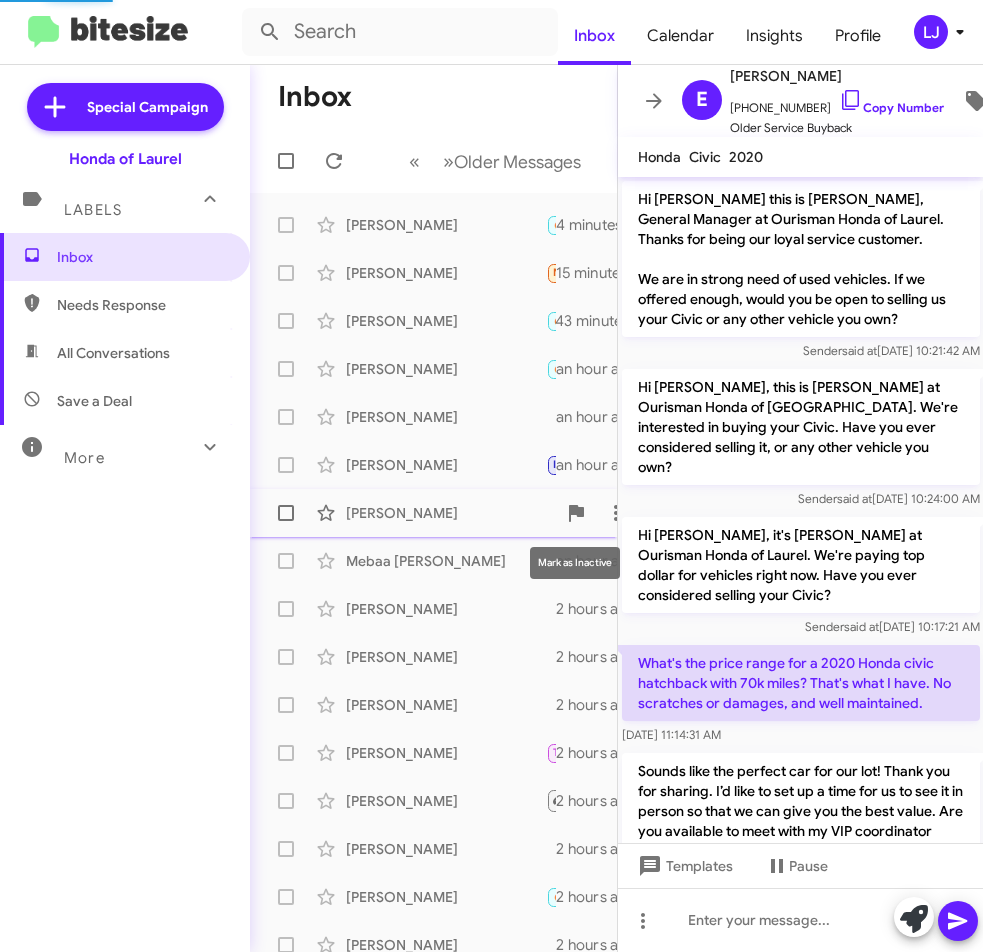 scroll, scrollTop: 557, scrollLeft: 0, axis: vertical 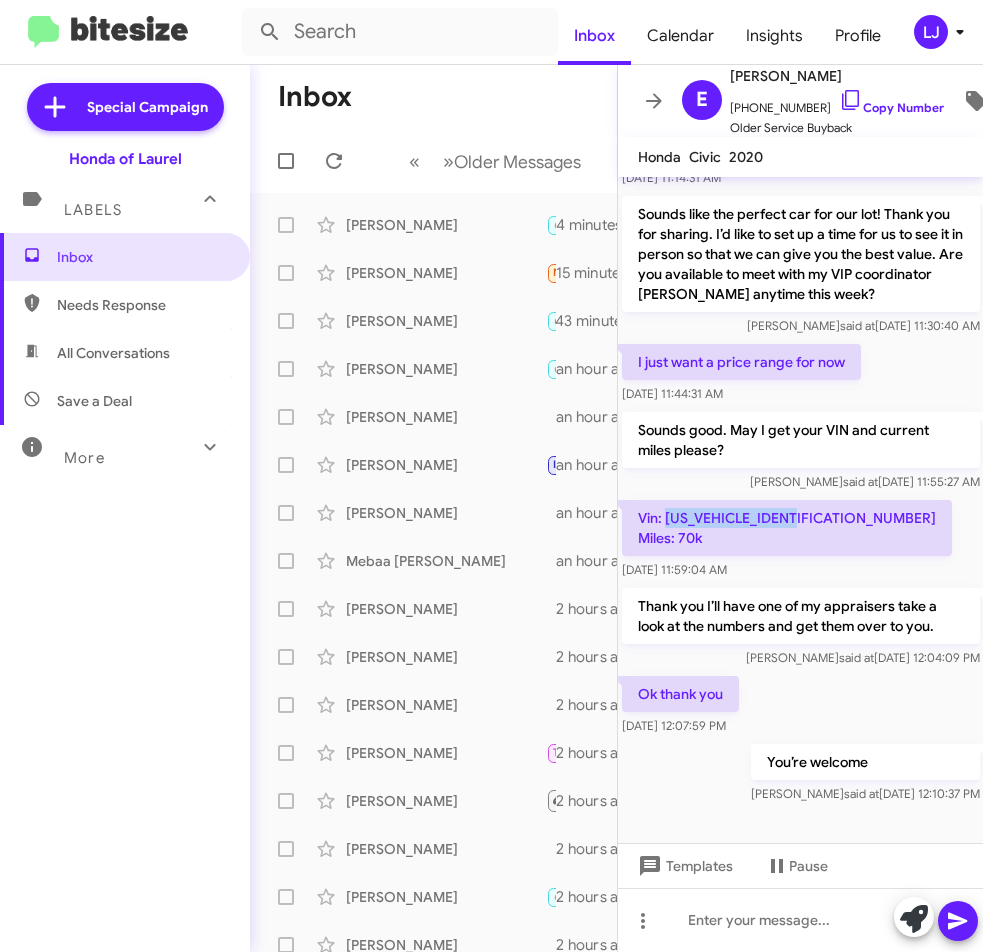 click on "Vin: [US_VEHICLE_IDENTIFICATION_NUMBER]
Miles: 70k" 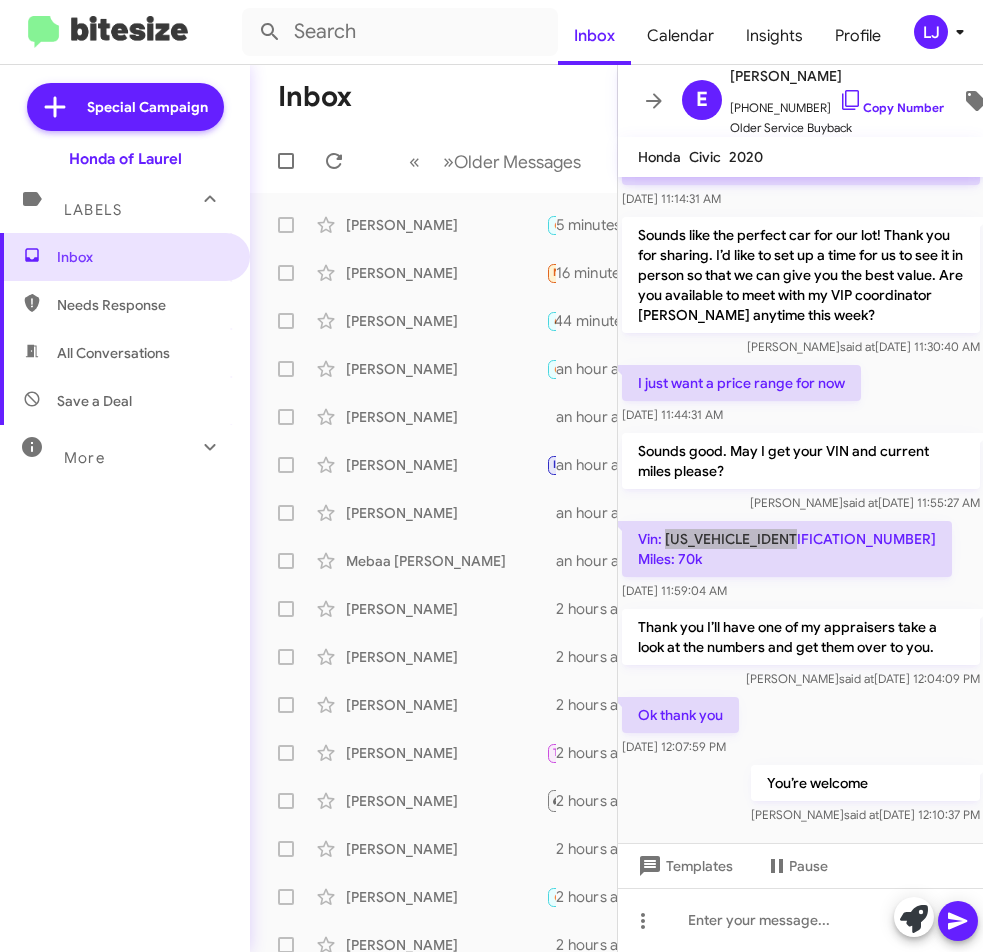 scroll, scrollTop: 557, scrollLeft: 0, axis: vertical 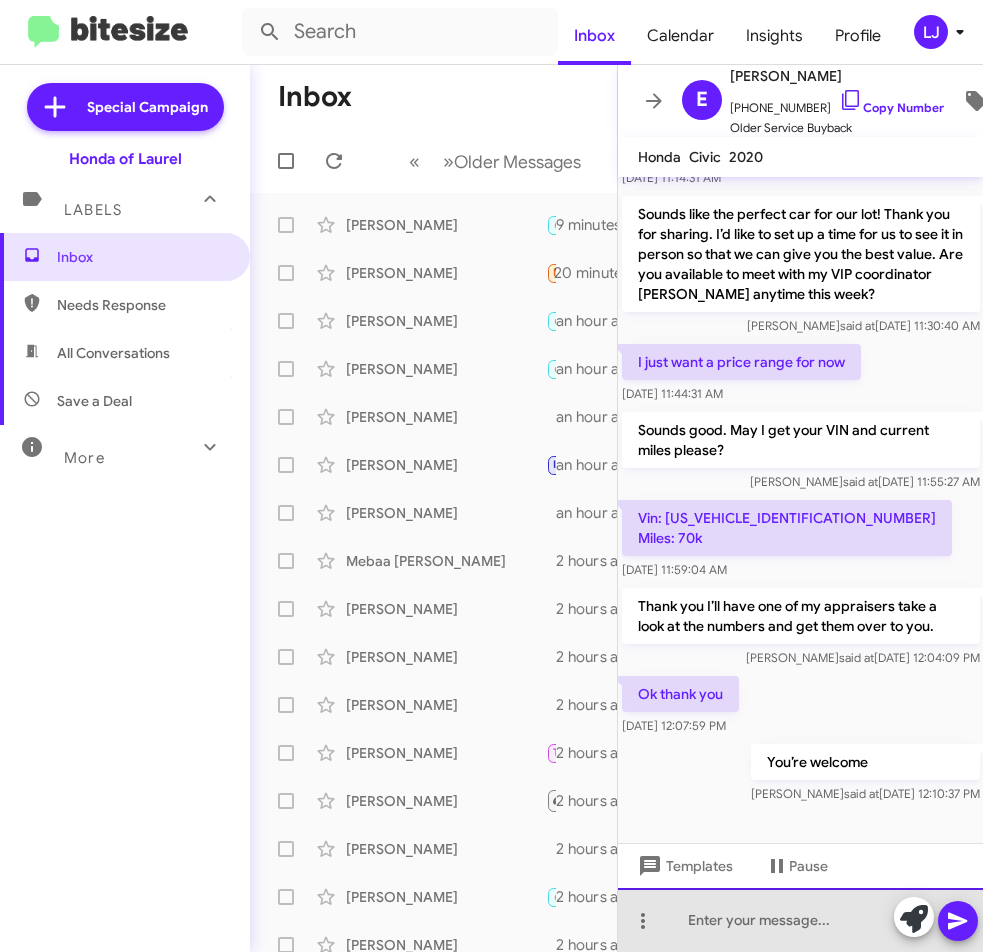click 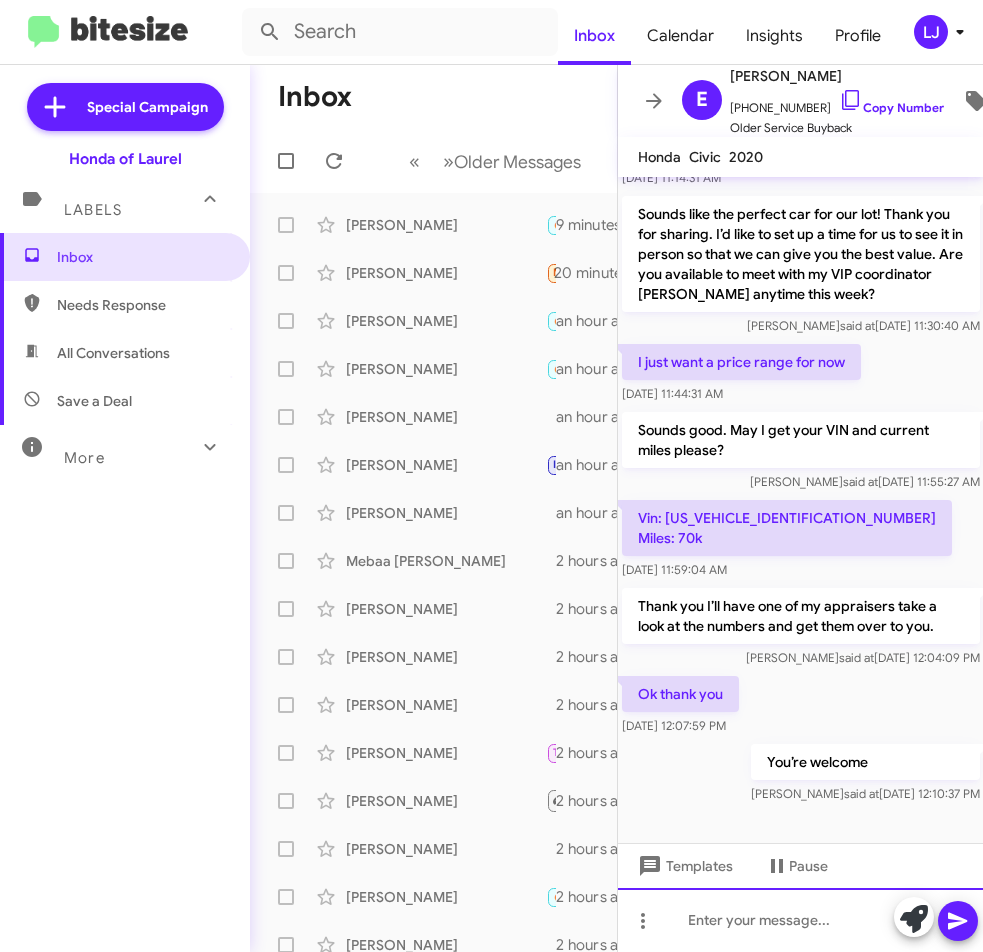 type 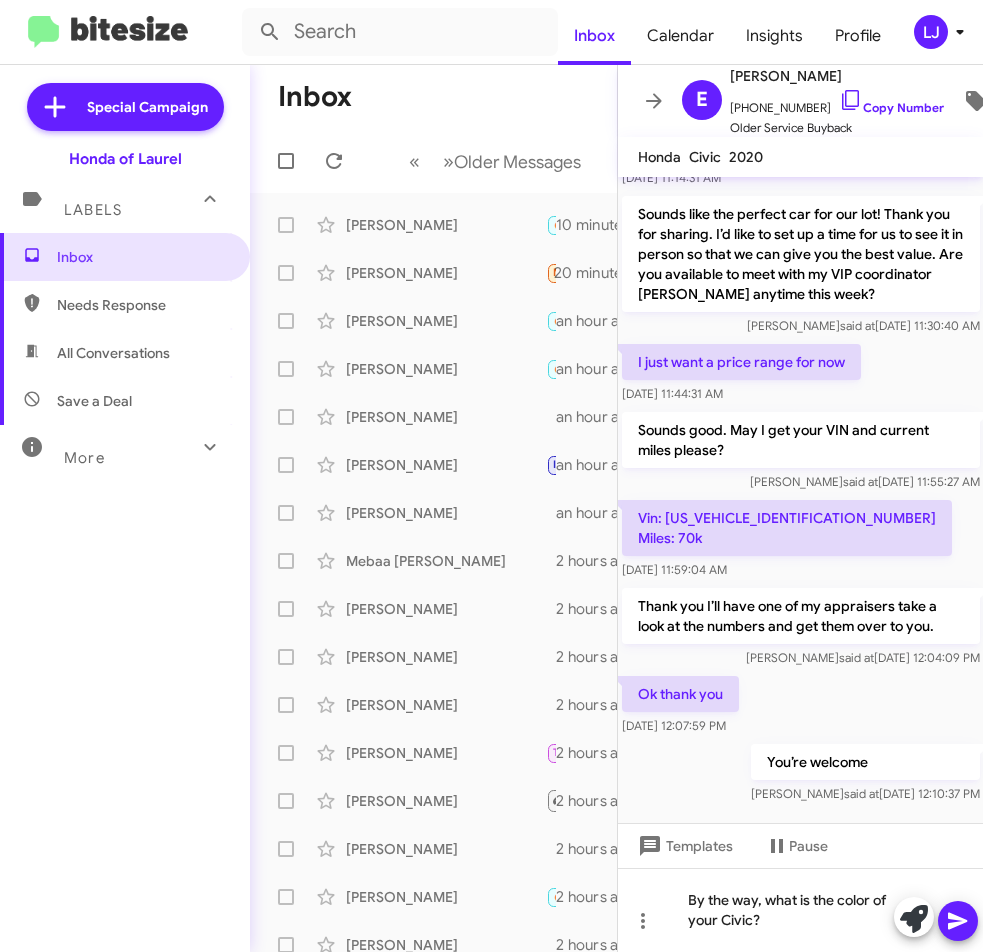 click 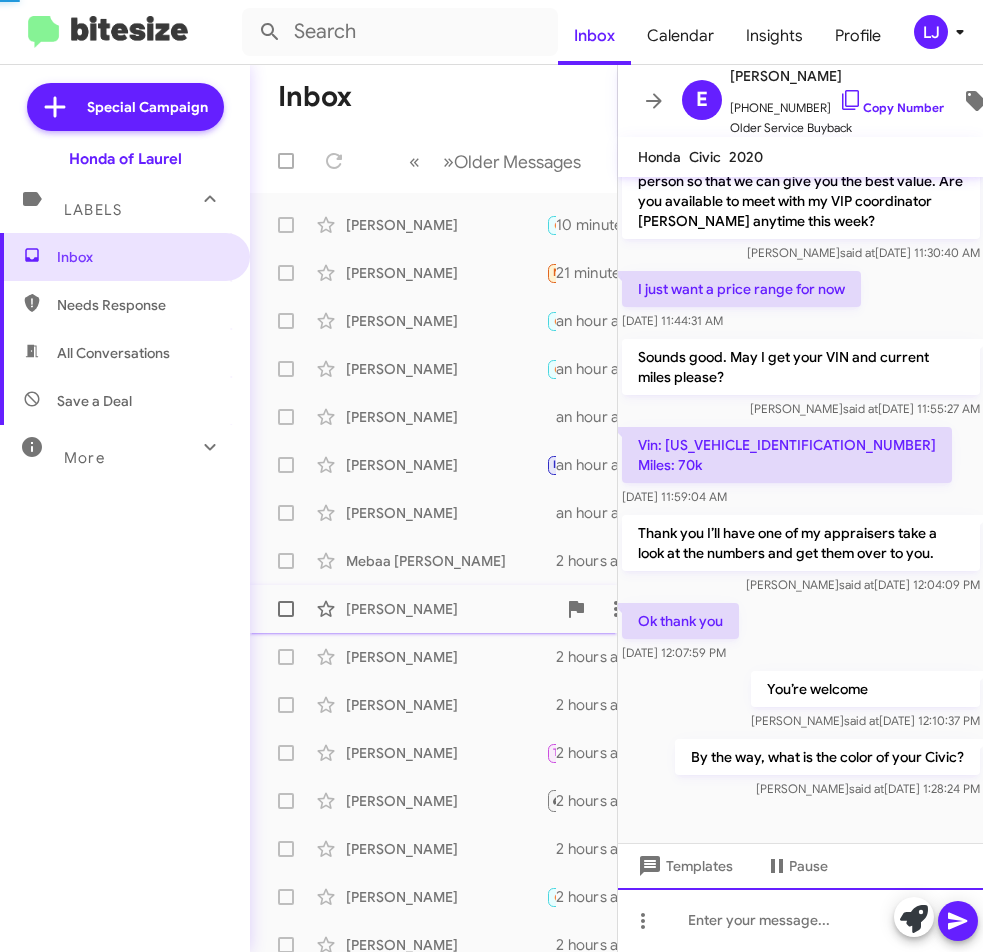 scroll, scrollTop: 0, scrollLeft: 0, axis: both 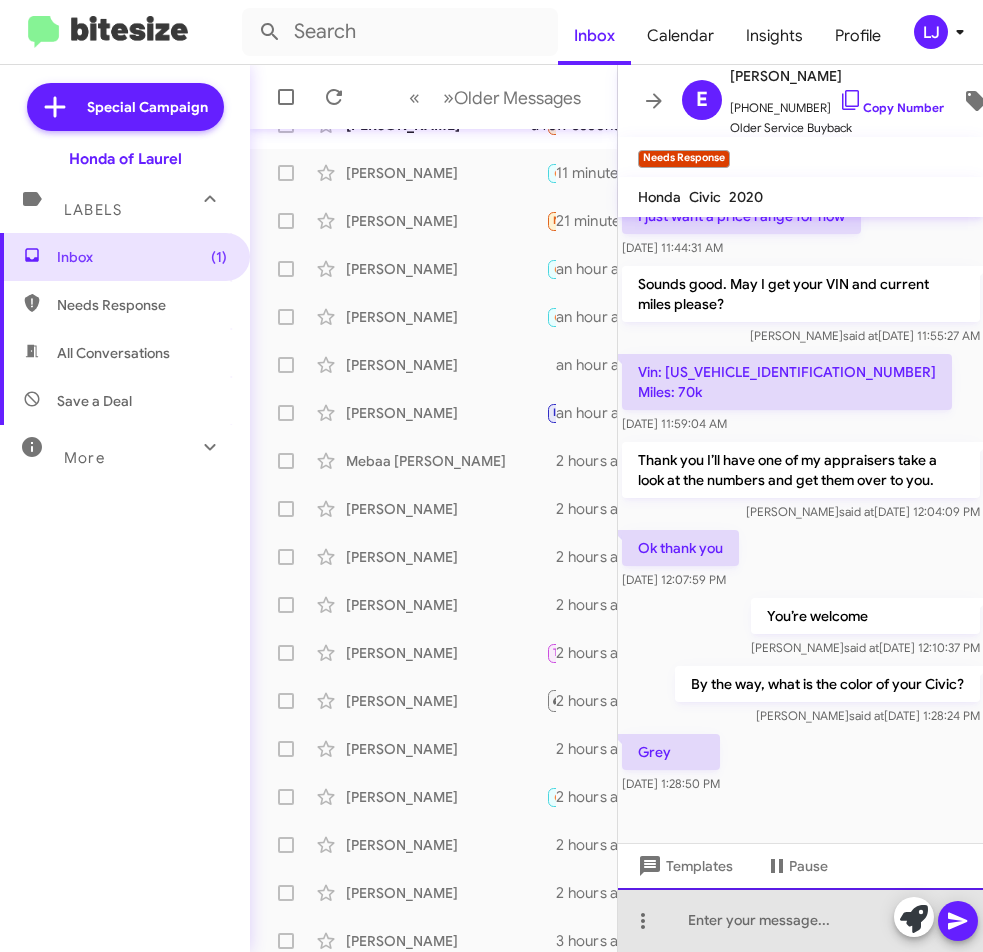 click 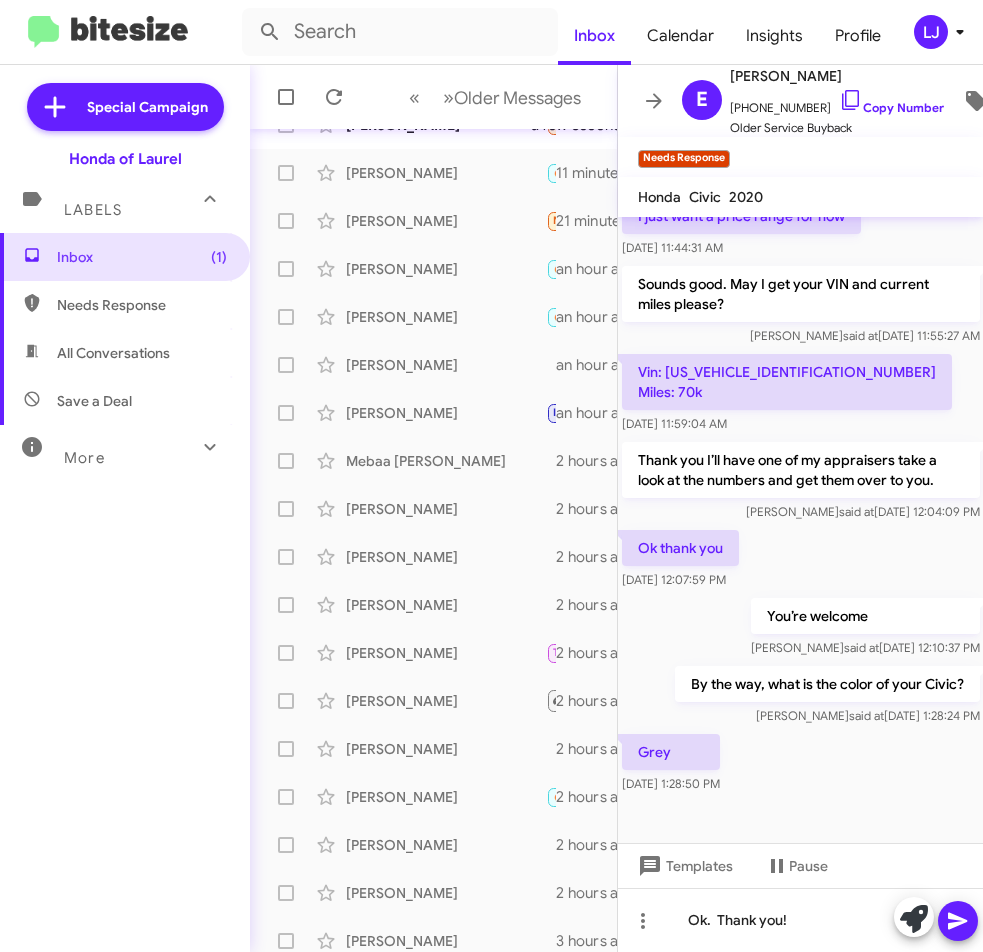 click 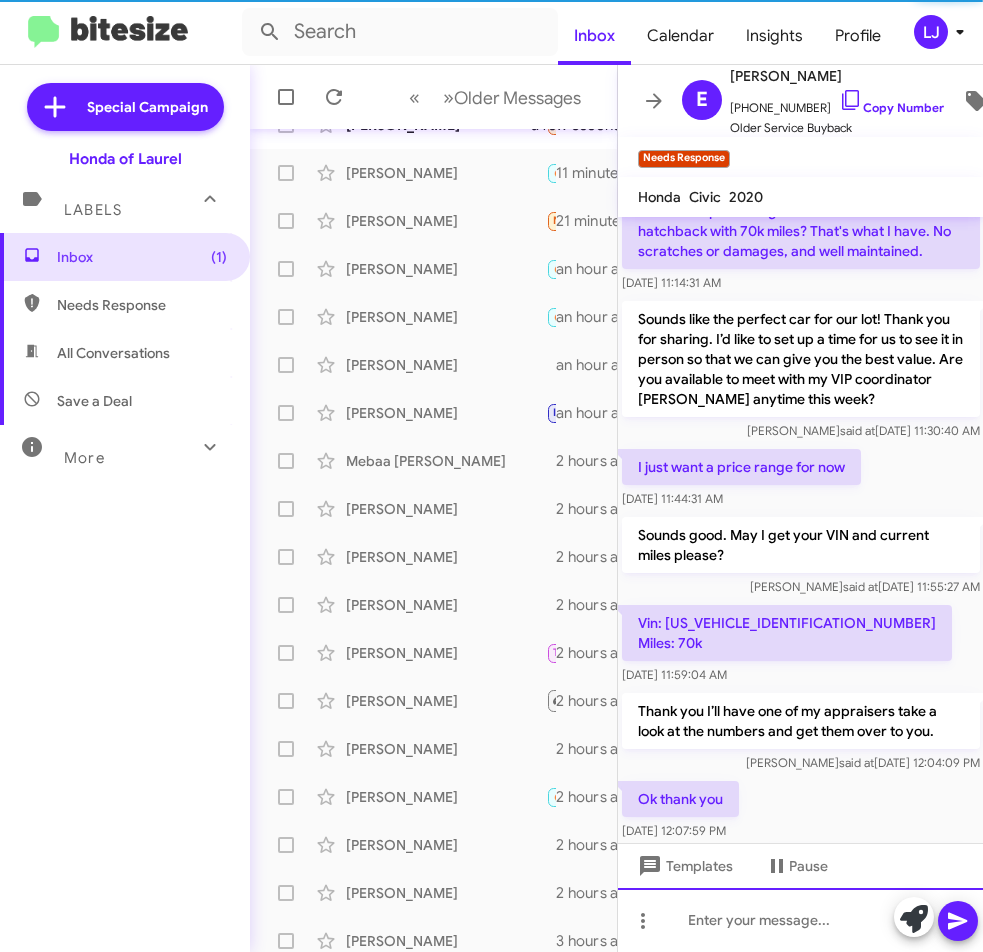scroll, scrollTop: 816, scrollLeft: 0, axis: vertical 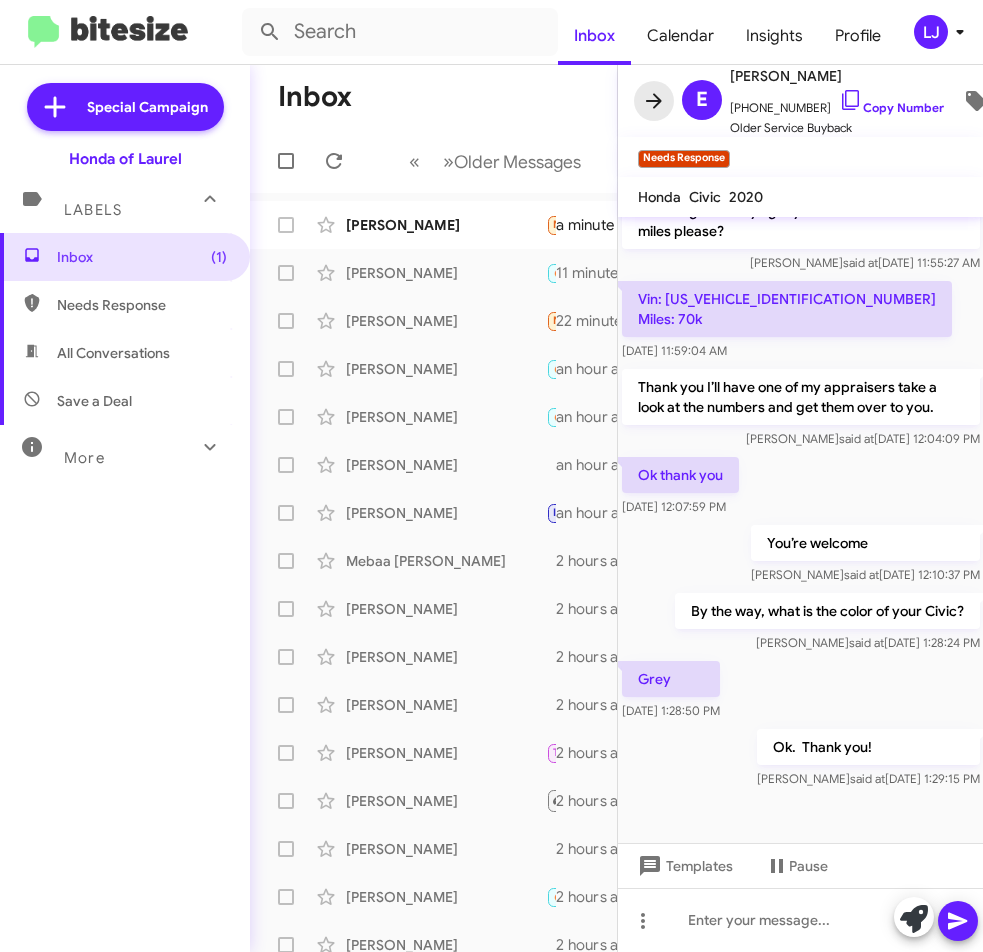 click 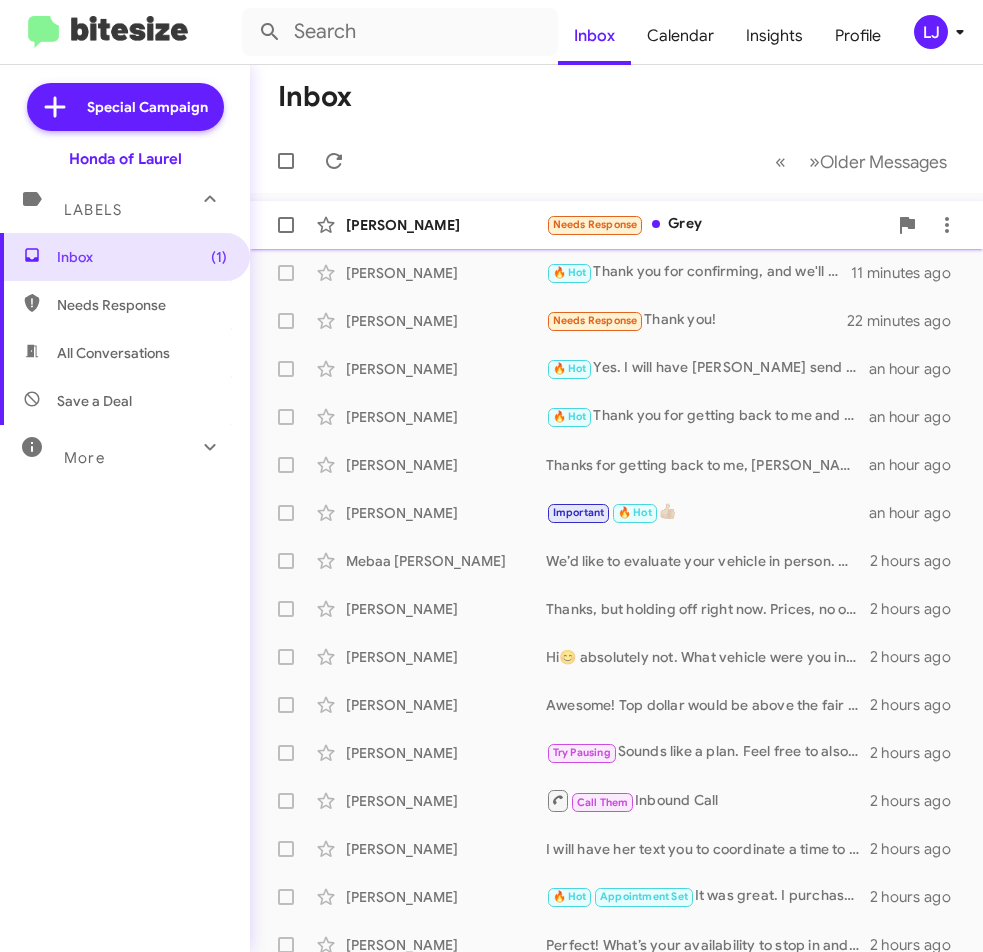 click on "Needs Response   Grey" 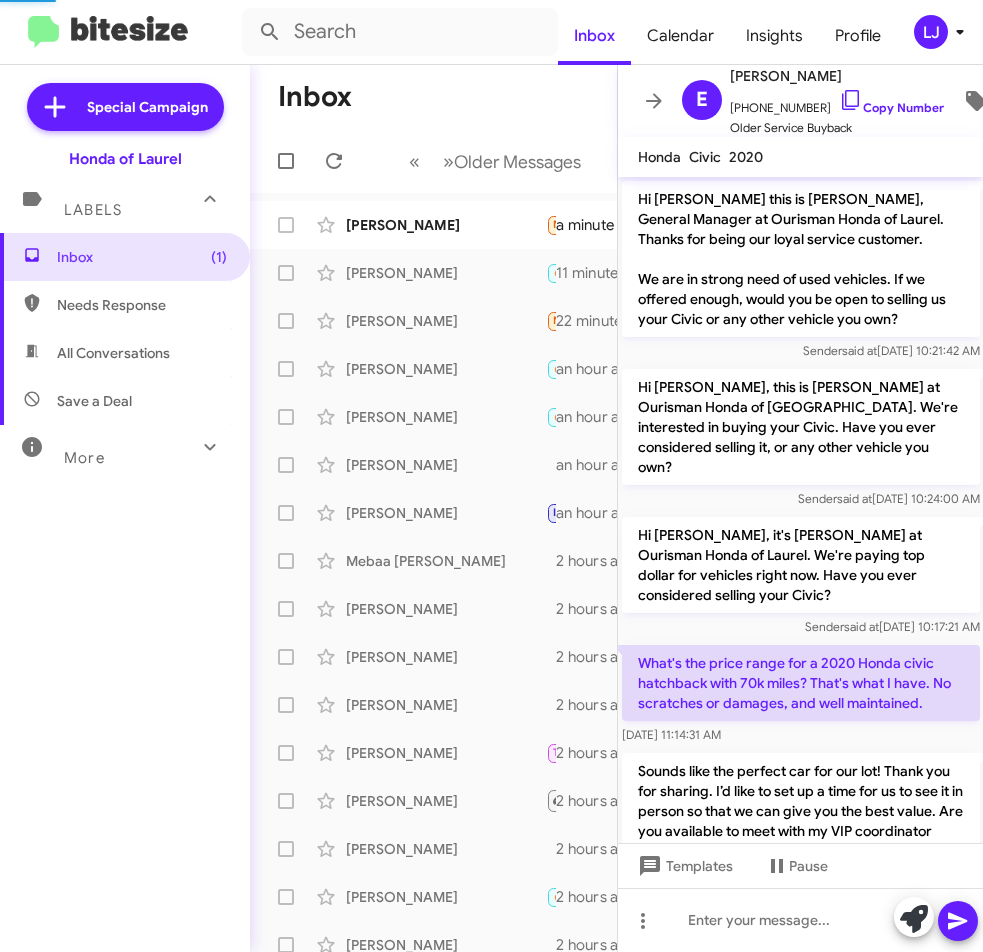 scroll, scrollTop: 776, scrollLeft: 0, axis: vertical 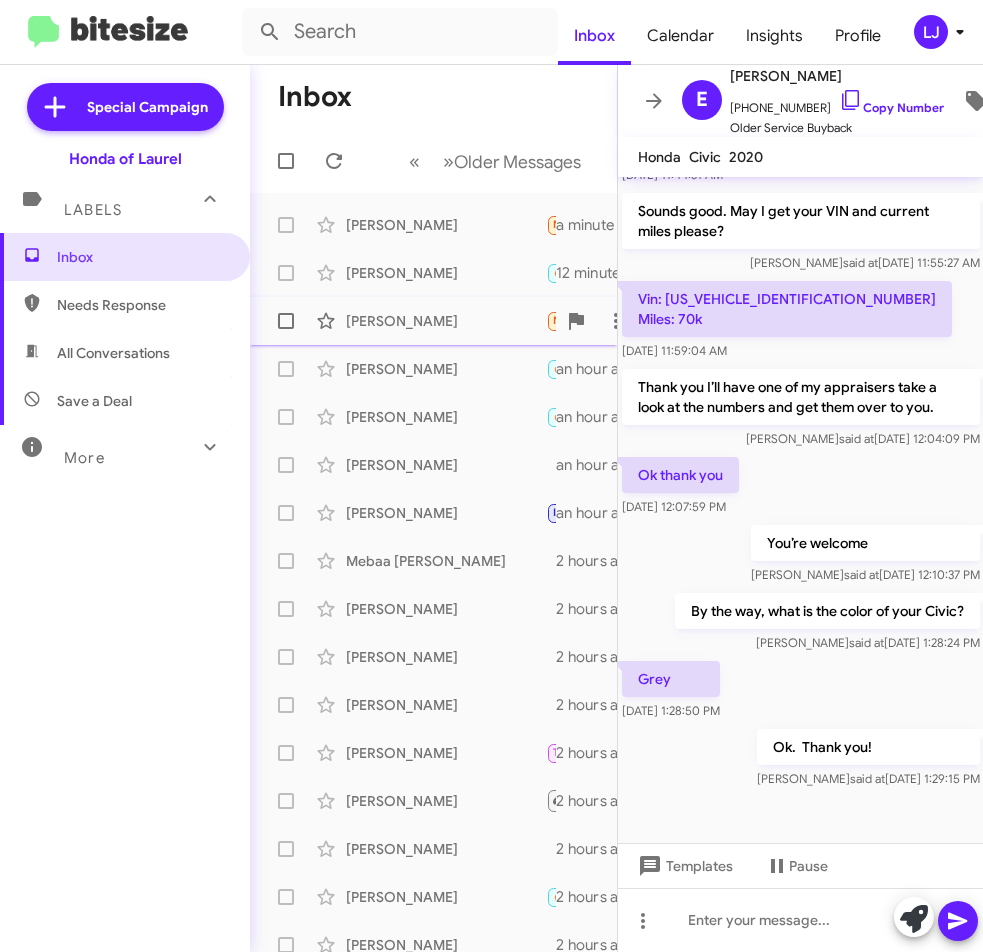click on "[PERSON_NAME]" 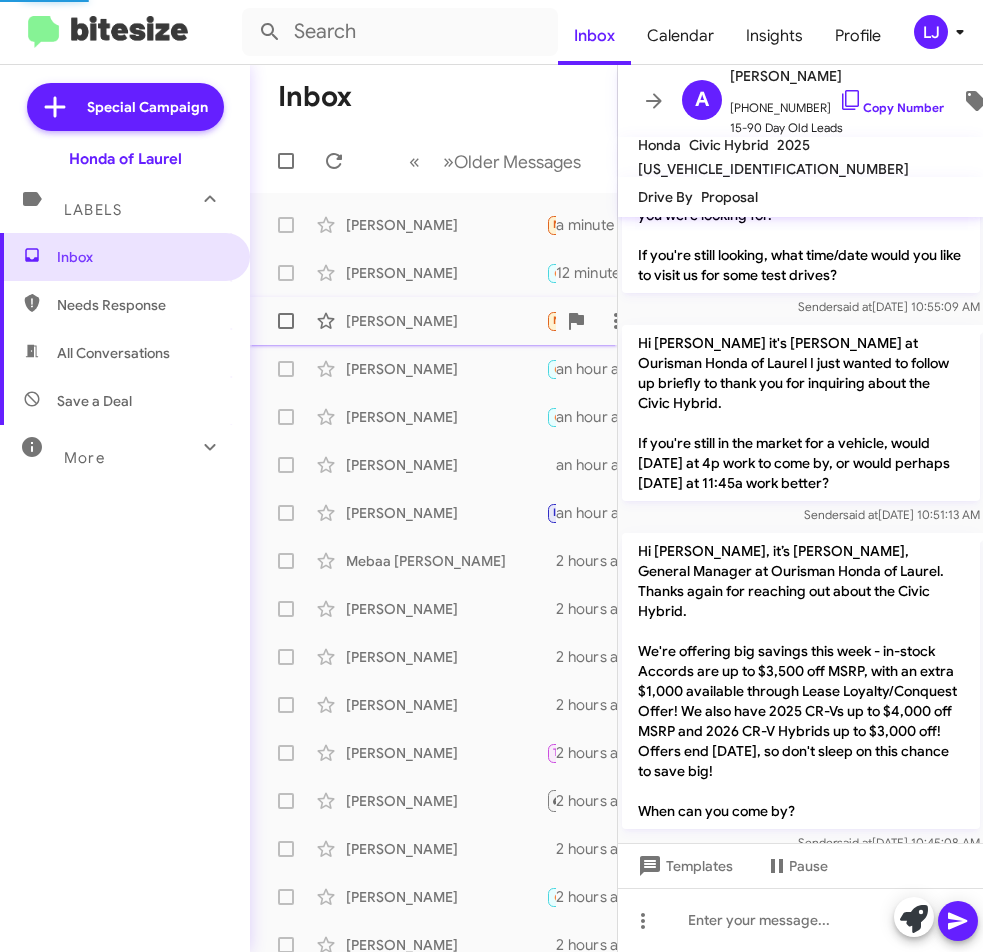 scroll, scrollTop: 1652, scrollLeft: 0, axis: vertical 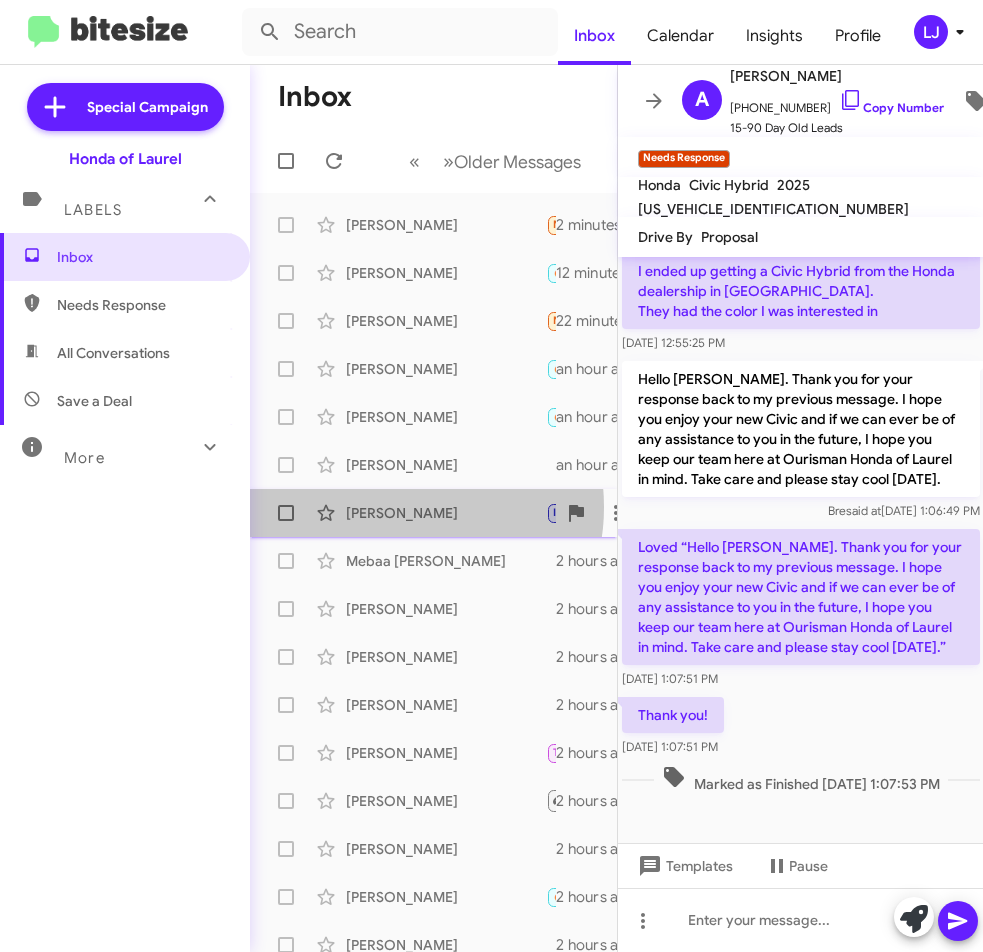click on "[PERSON_NAME]" 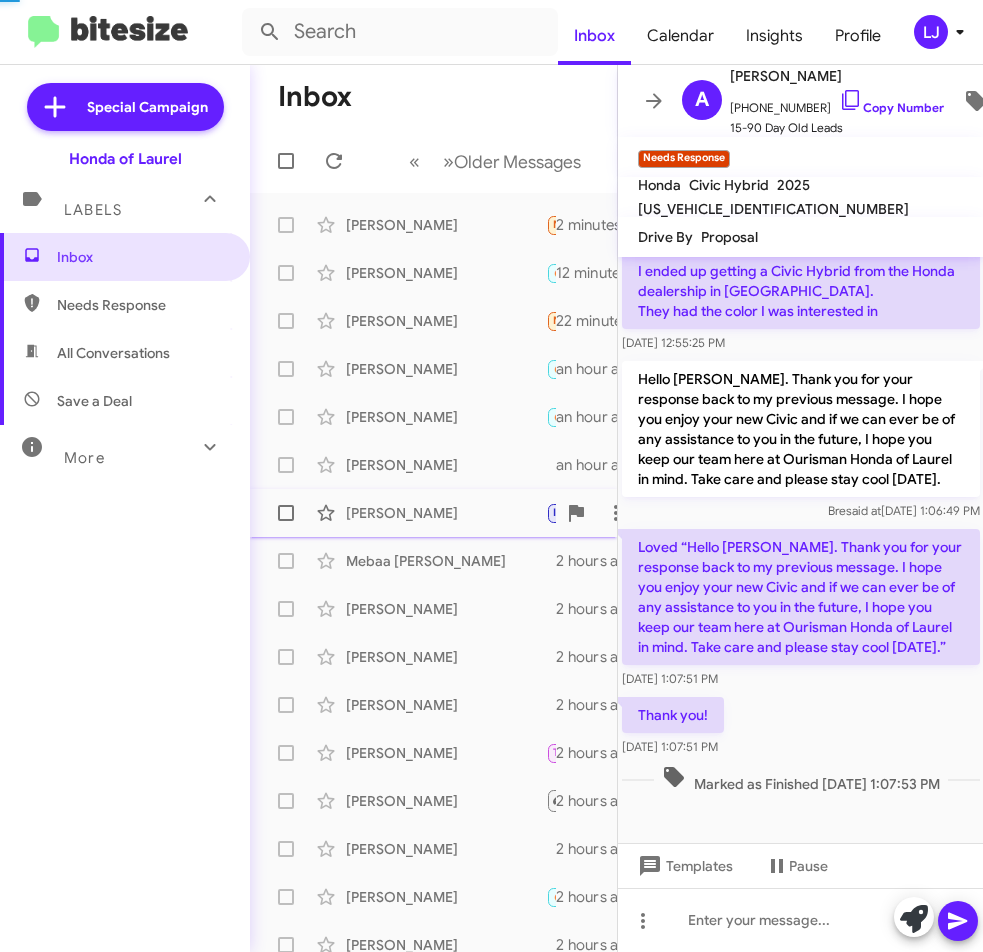 scroll, scrollTop: 550, scrollLeft: 0, axis: vertical 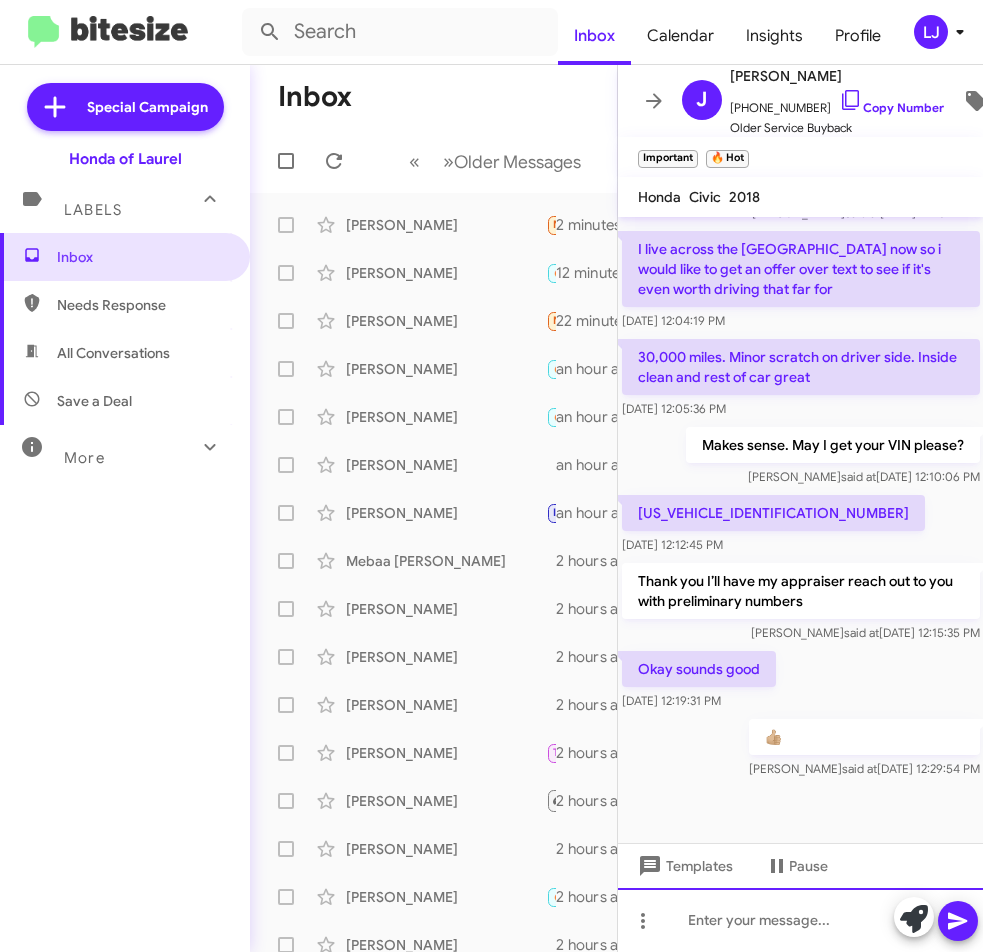 click 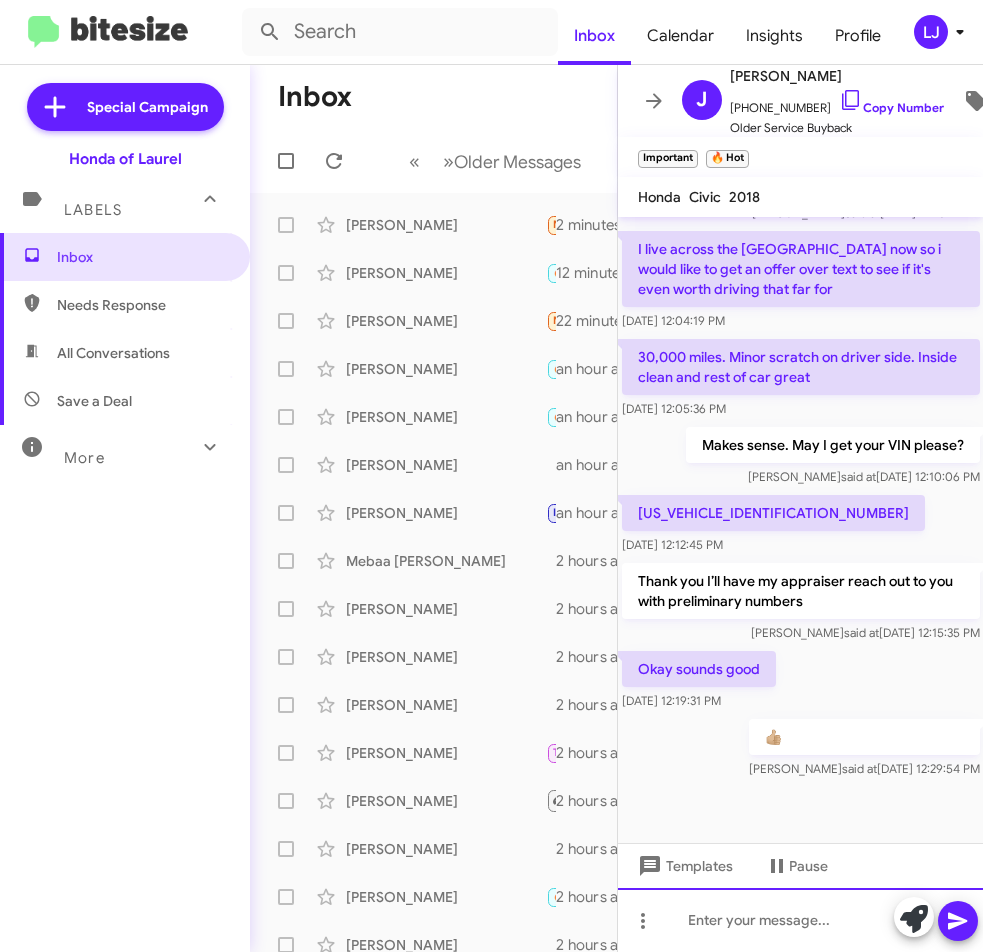 type 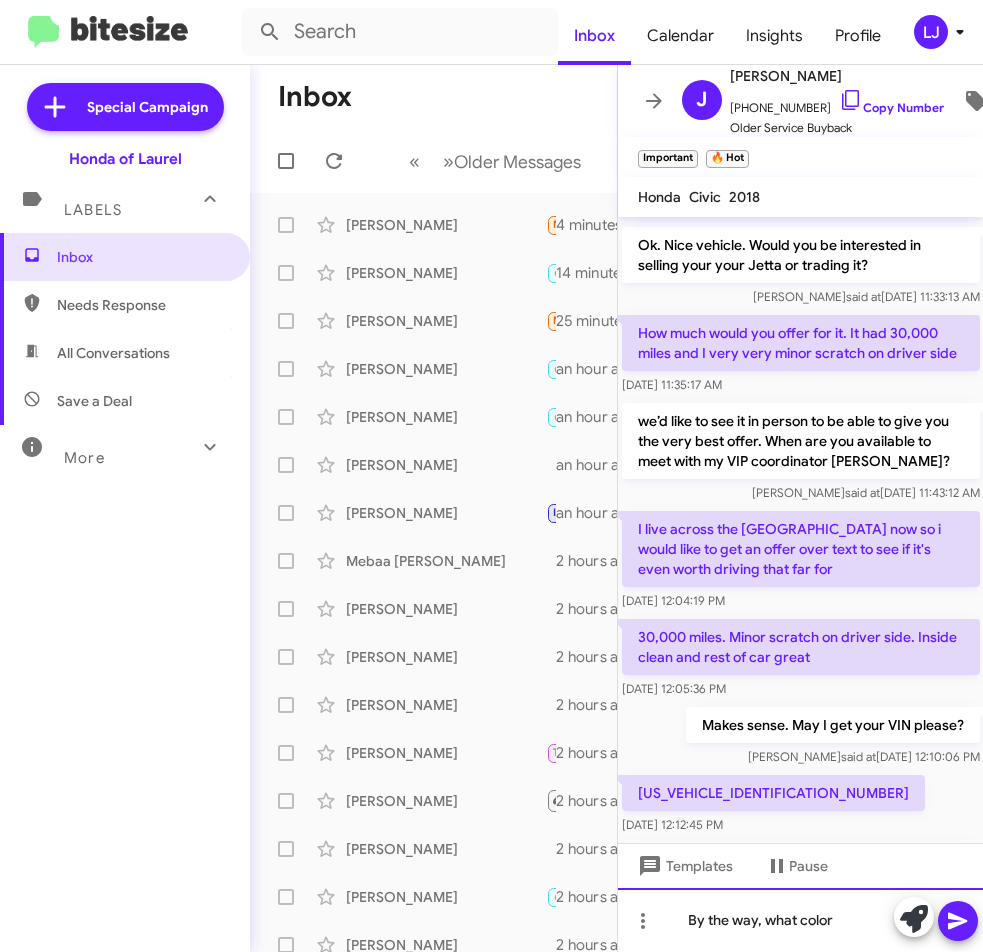scroll, scrollTop: 550, scrollLeft: 0, axis: vertical 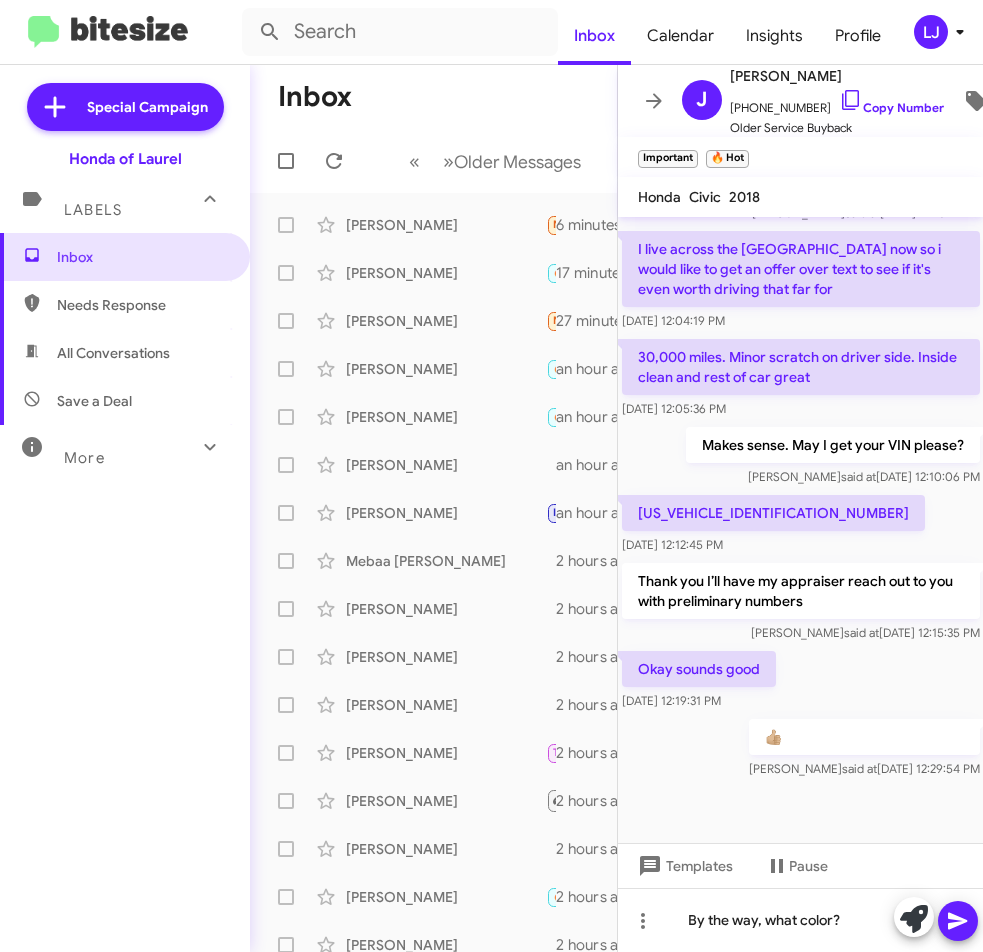 click 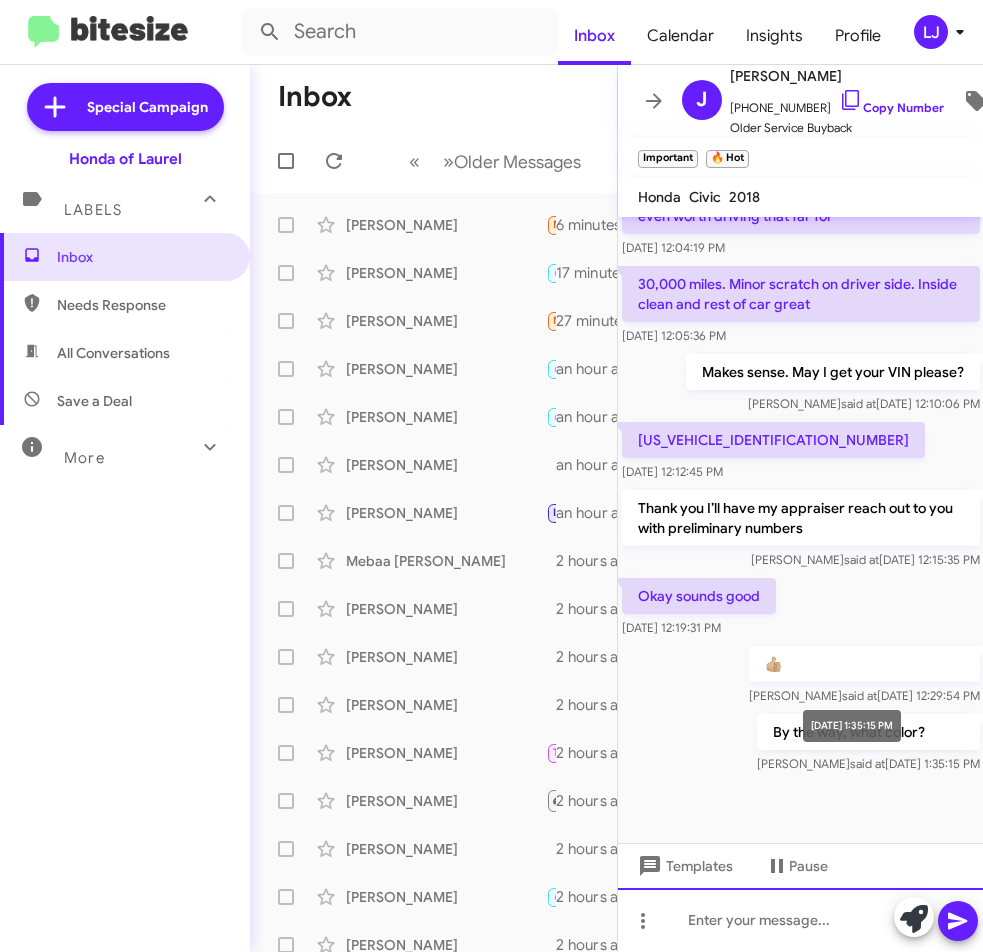 scroll, scrollTop: 623, scrollLeft: 0, axis: vertical 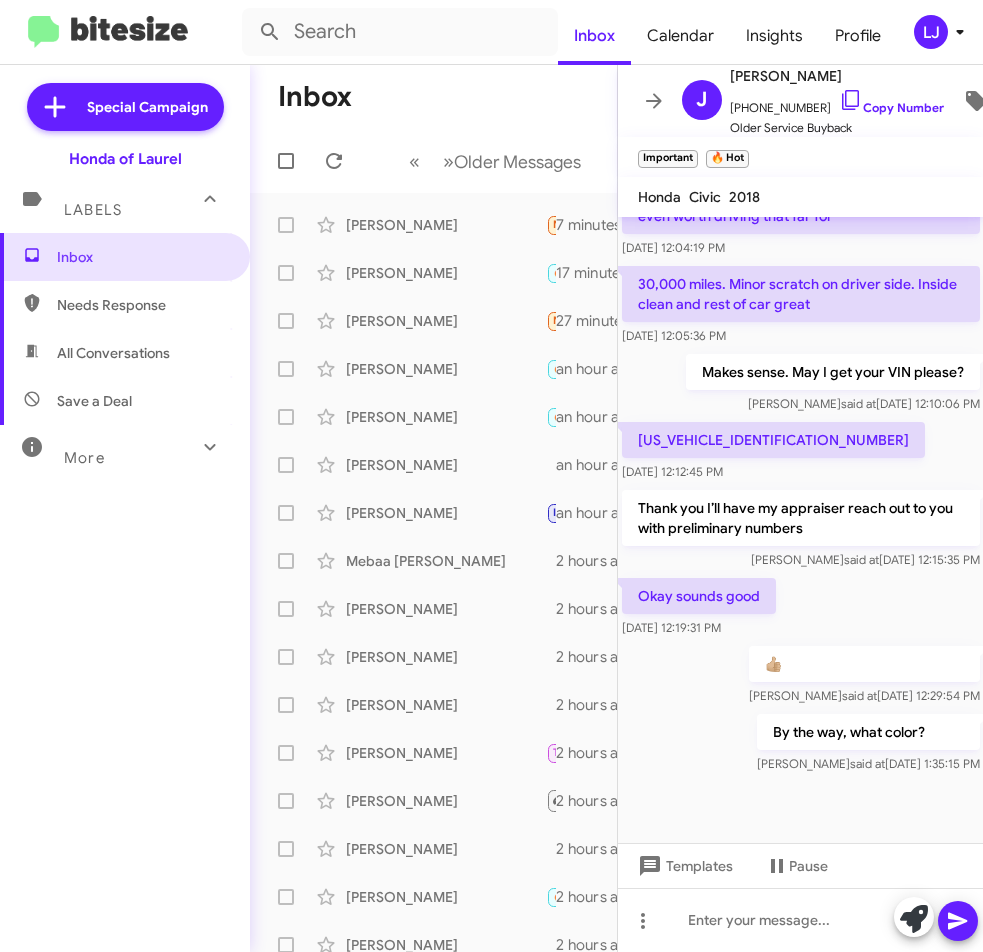 click on "[US_VEHICLE_IDENTIFICATION_NUMBER]" 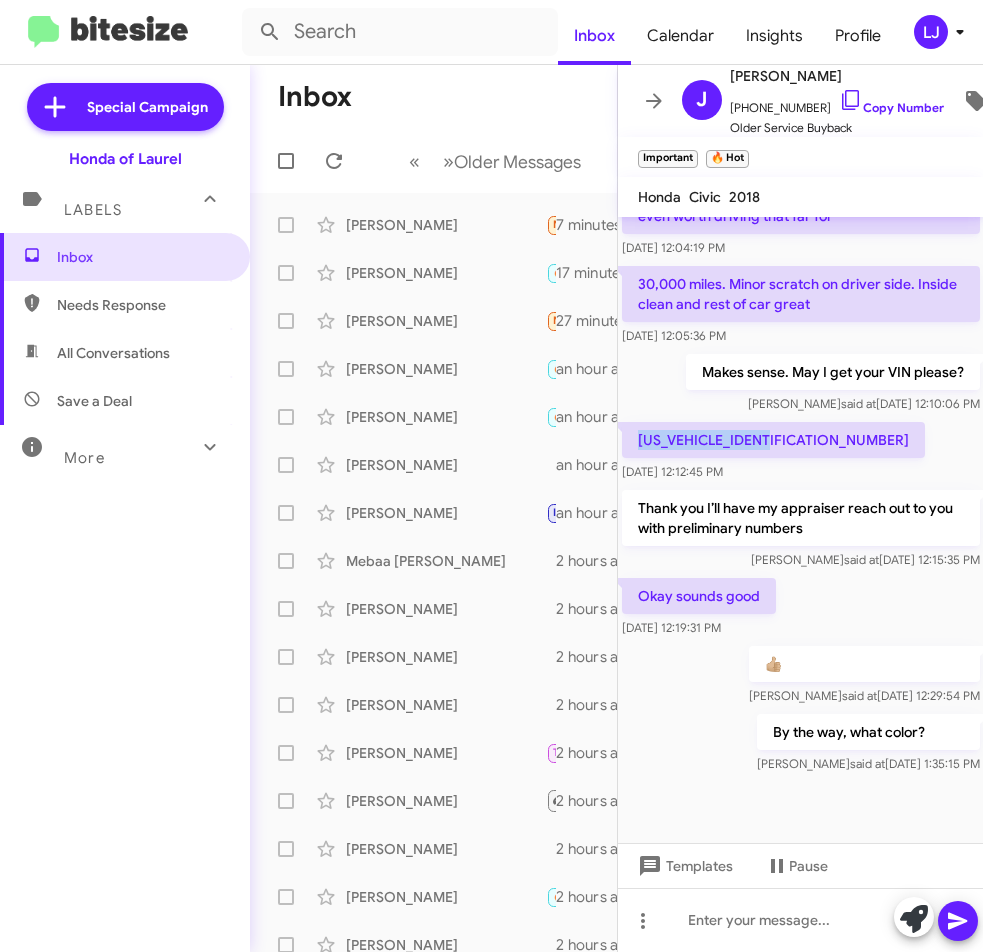 click on "[US_VEHICLE_IDENTIFICATION_NUMBER]" 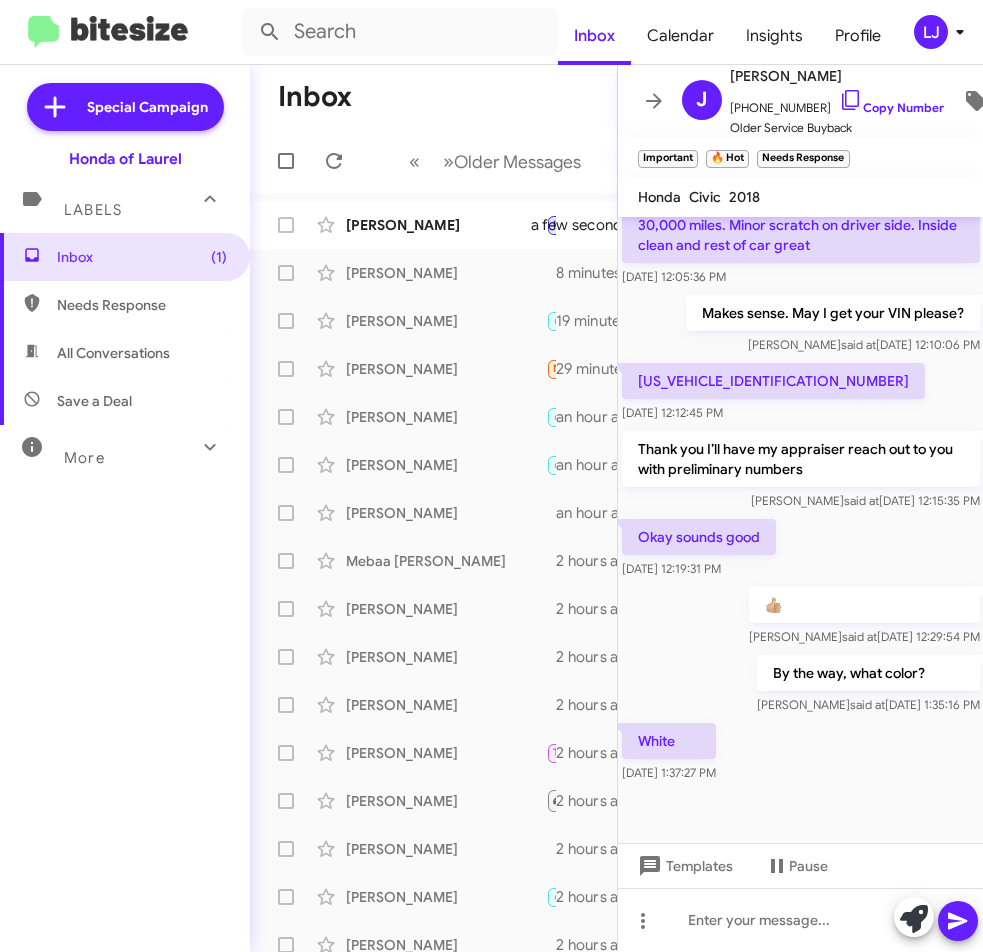 scroll, scrollTop: 696, scrollLeft: 0, axis: vertical 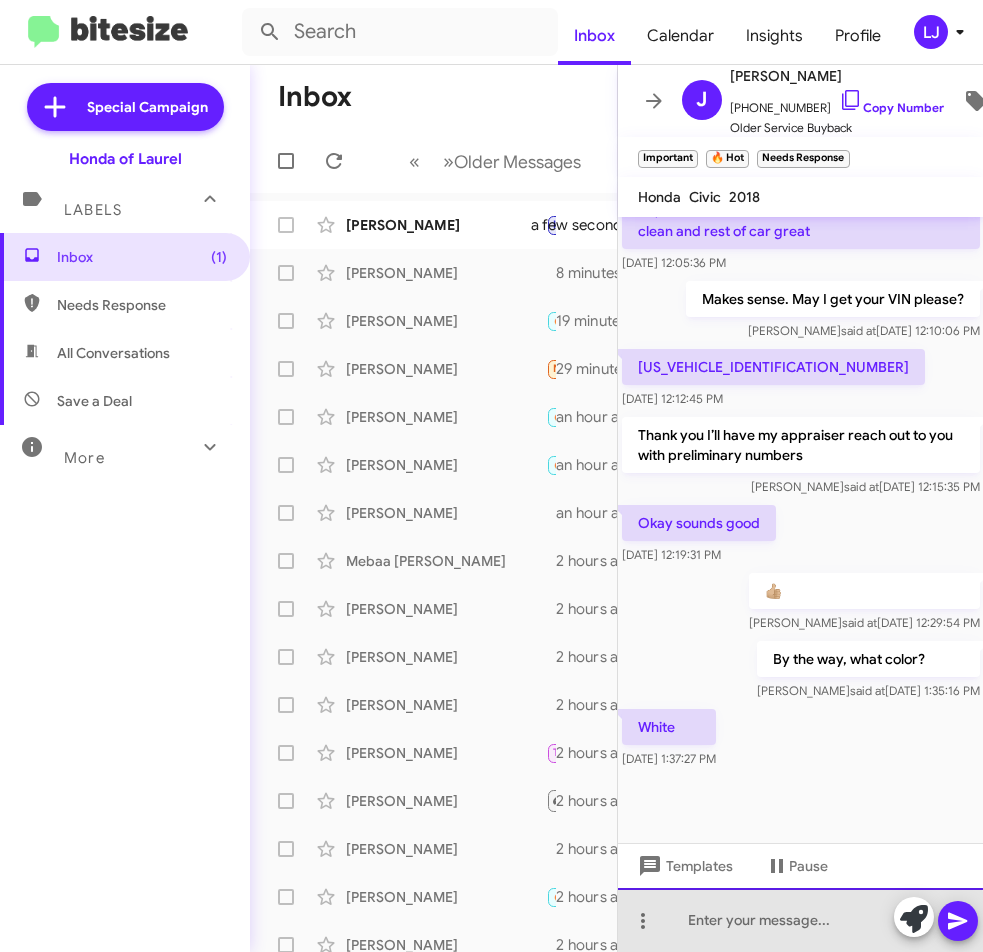 click 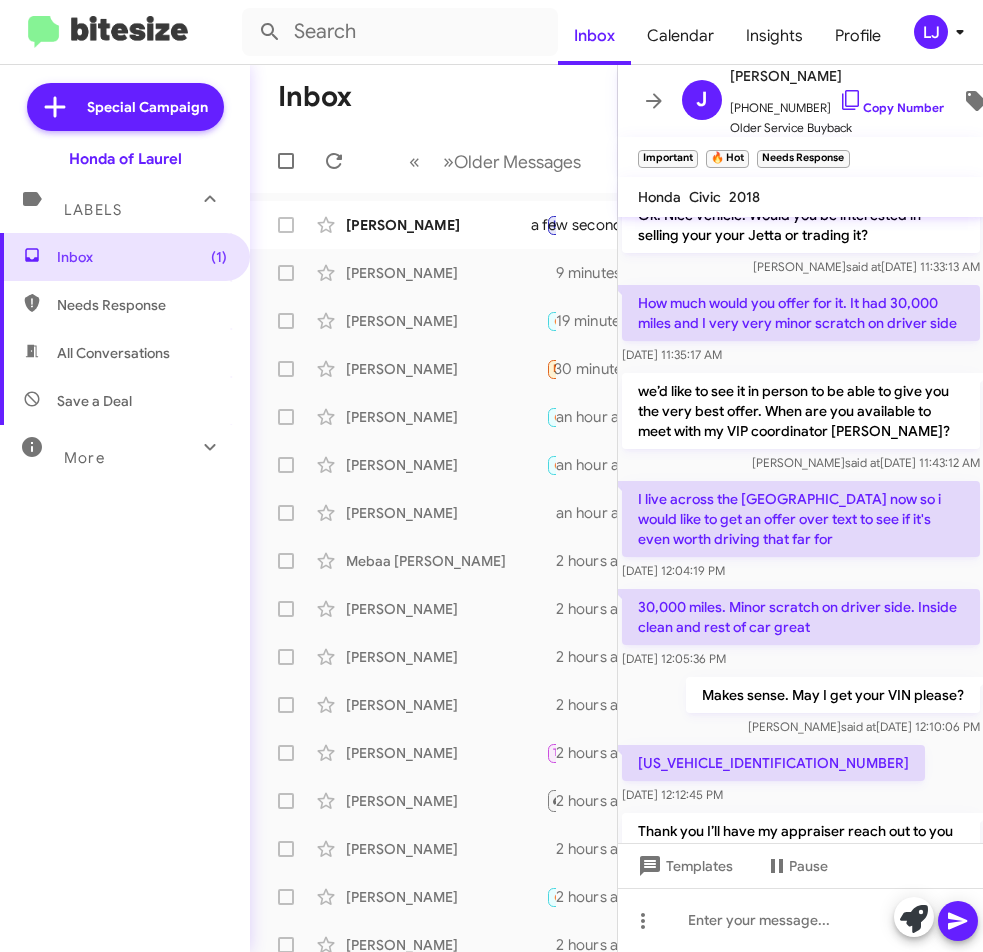 scroll, scrollTop: 269, scrollLeft: 0, axis: vertical 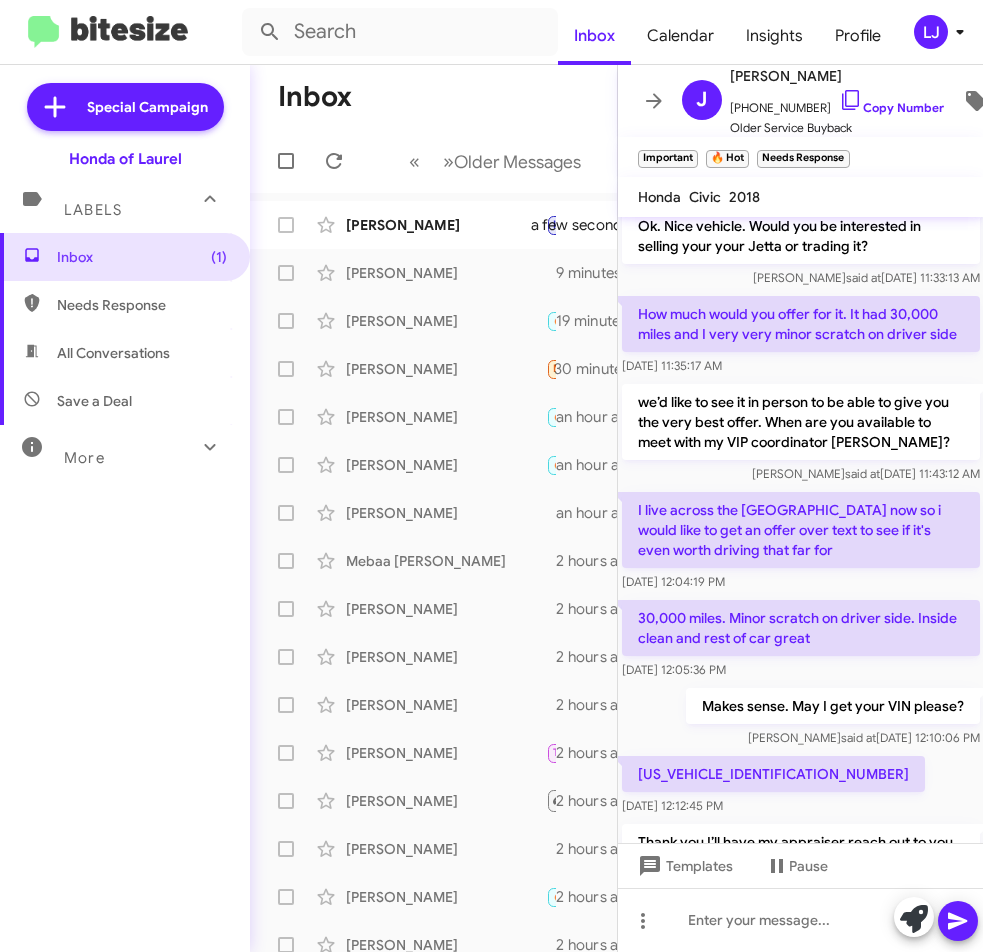 click on "[US_VEHICLE_IDENTIFICATION_NUMBER]" 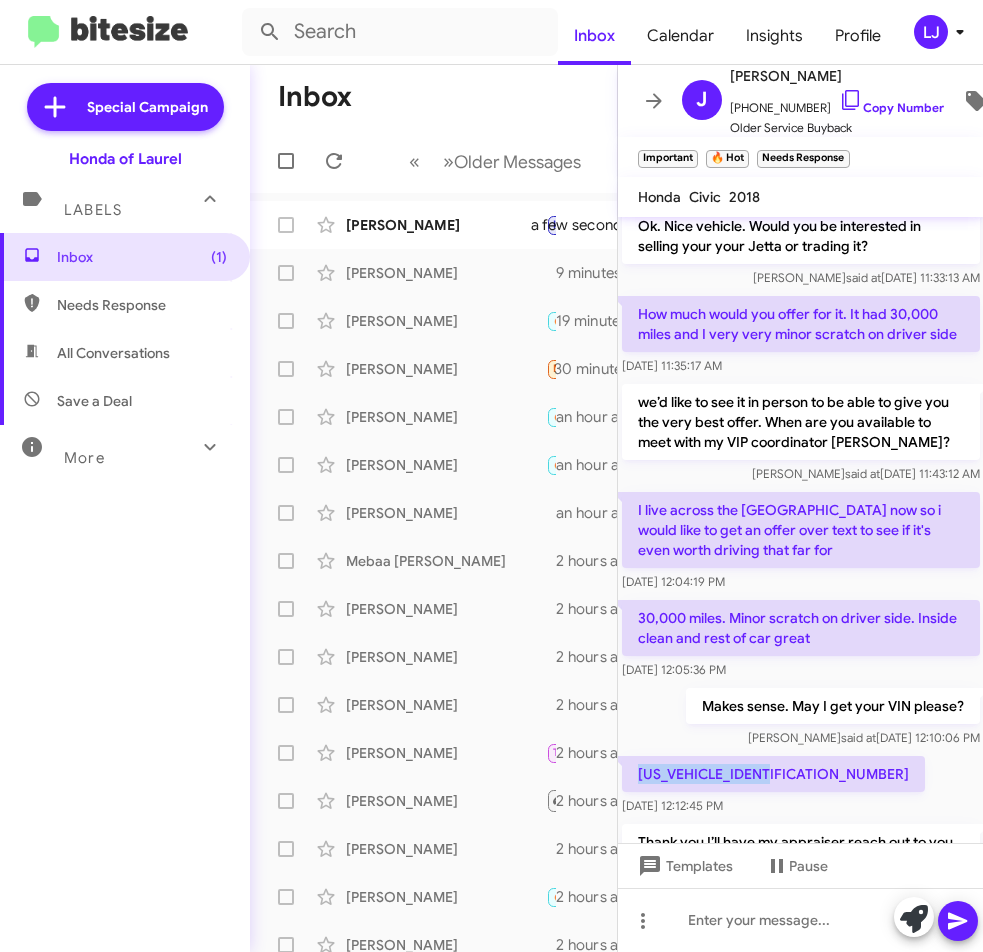 click on "[US_VEHICLE_IDENTIFICATION_NUMBER]" 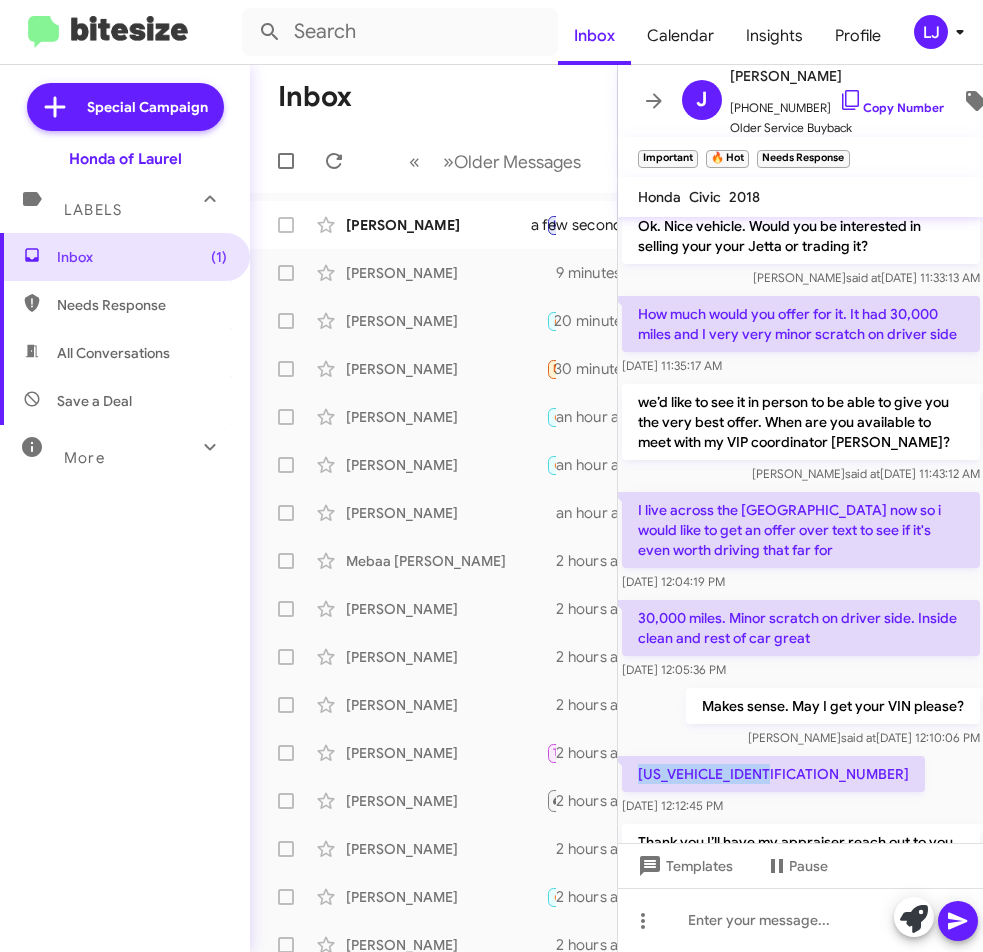copy on "[US_VEHICLE_IDENTIFICATION_NUMBER]" 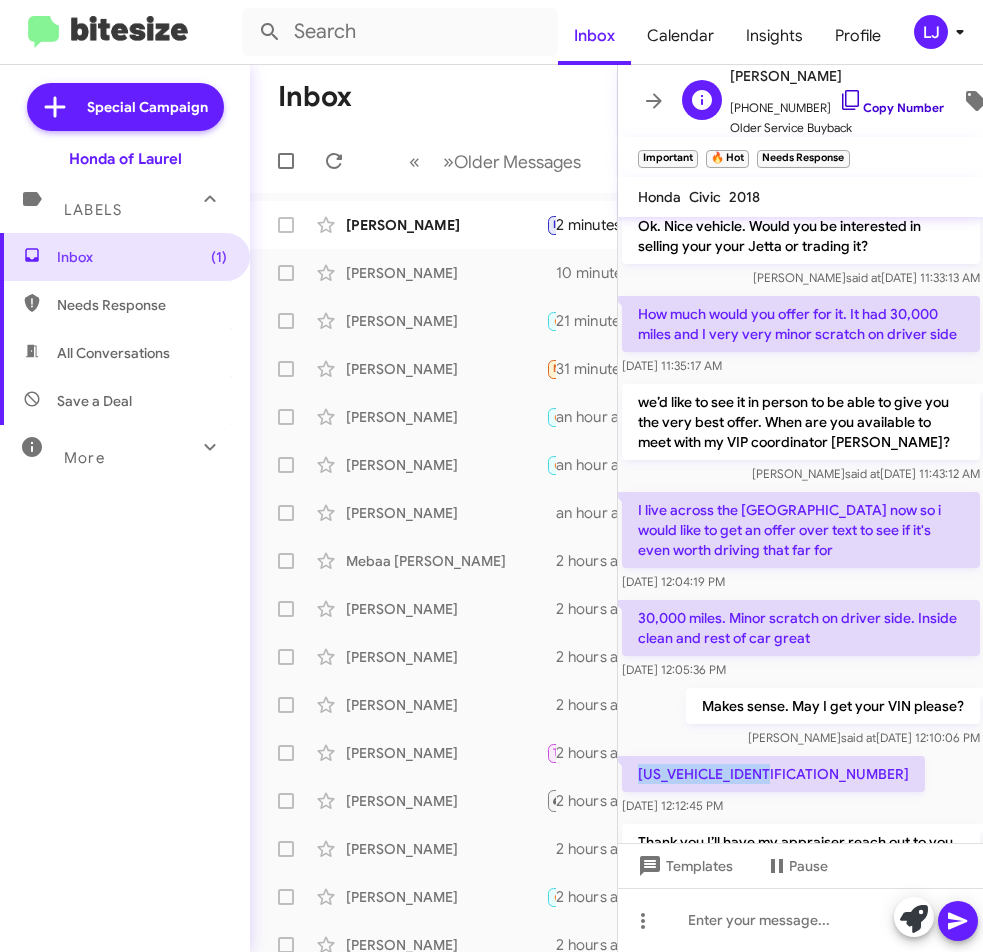 click on "Copy Number" 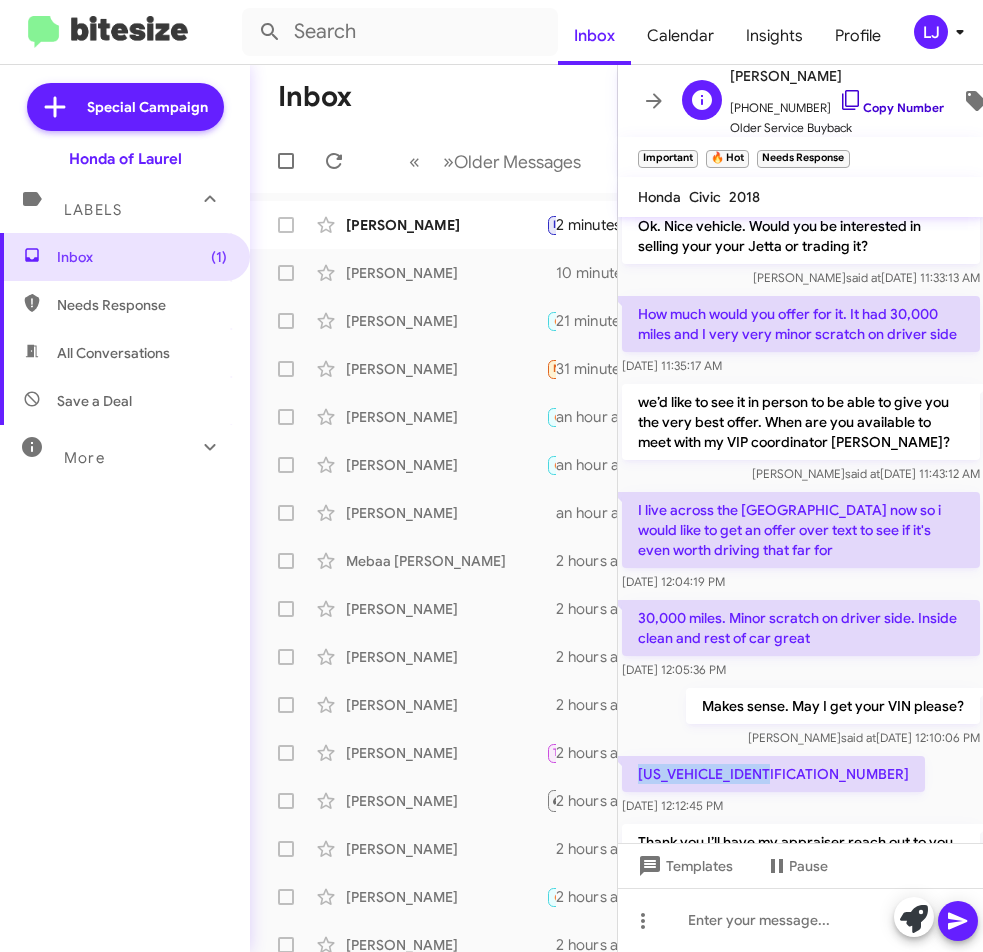 click on "Copy Number" 